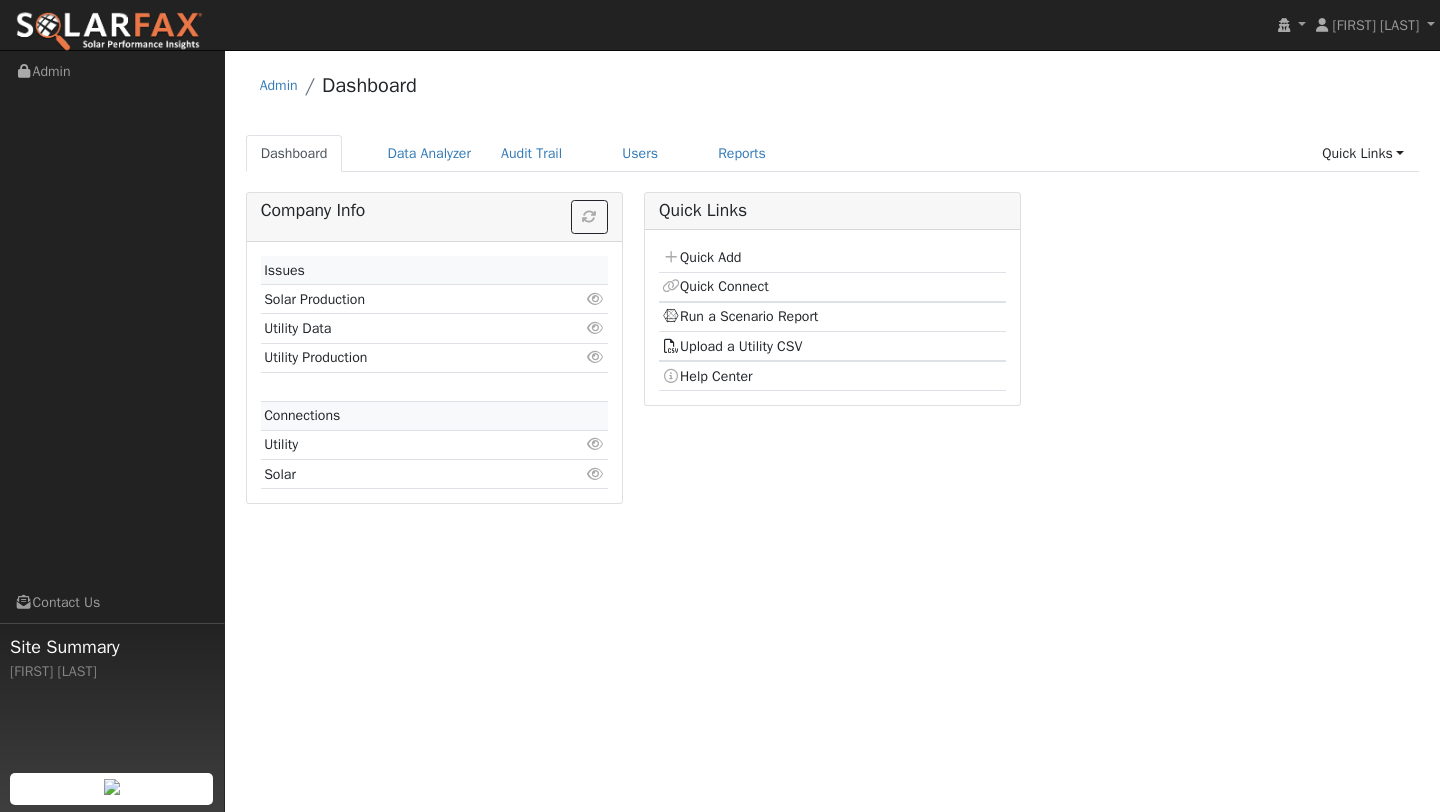 scroll, scrollTop: 0, scrollLeft: 0, axis: both 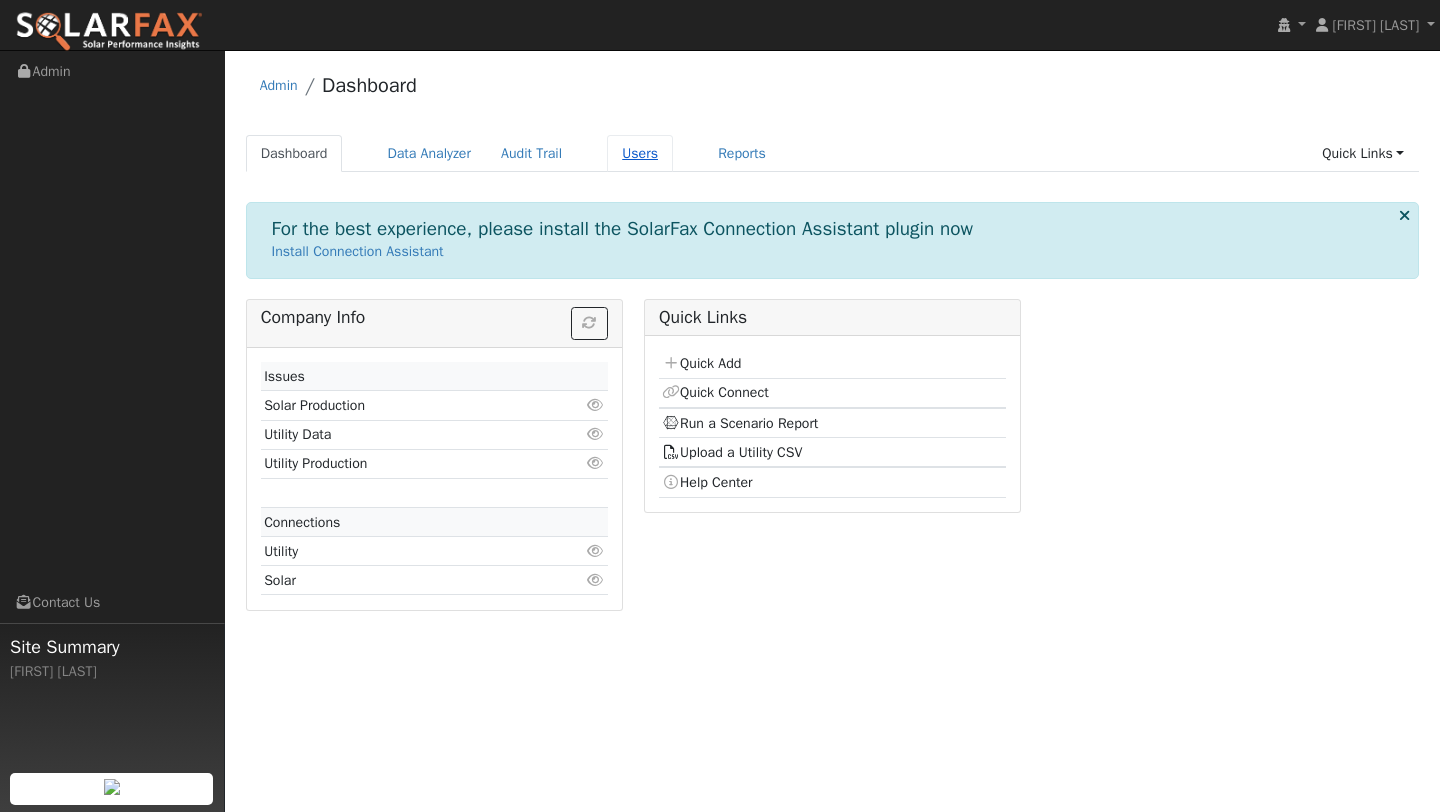 click on "Users" at bounding box center (640, 153) 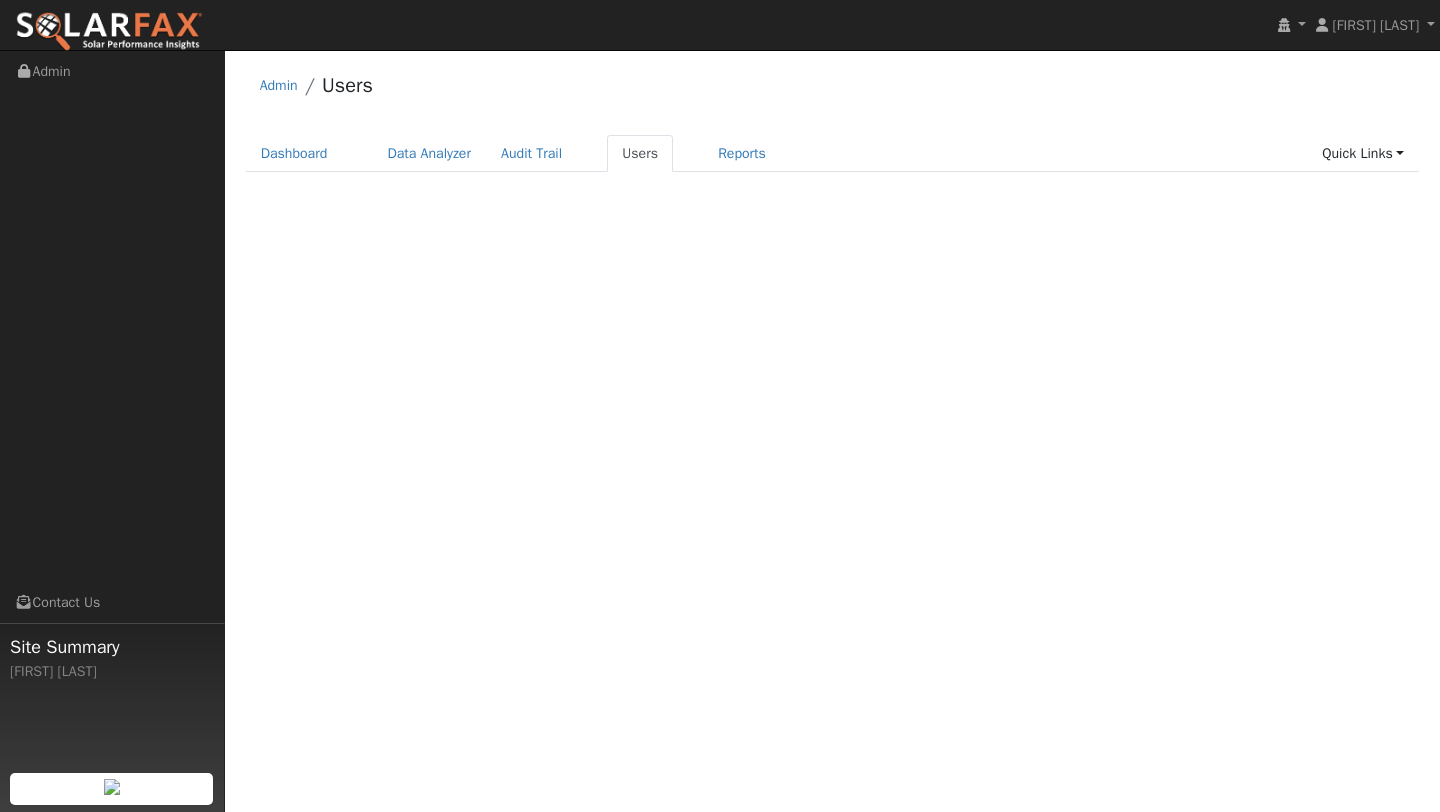scroll, scrollTop: 0, scrollLeft: 0, axis: both 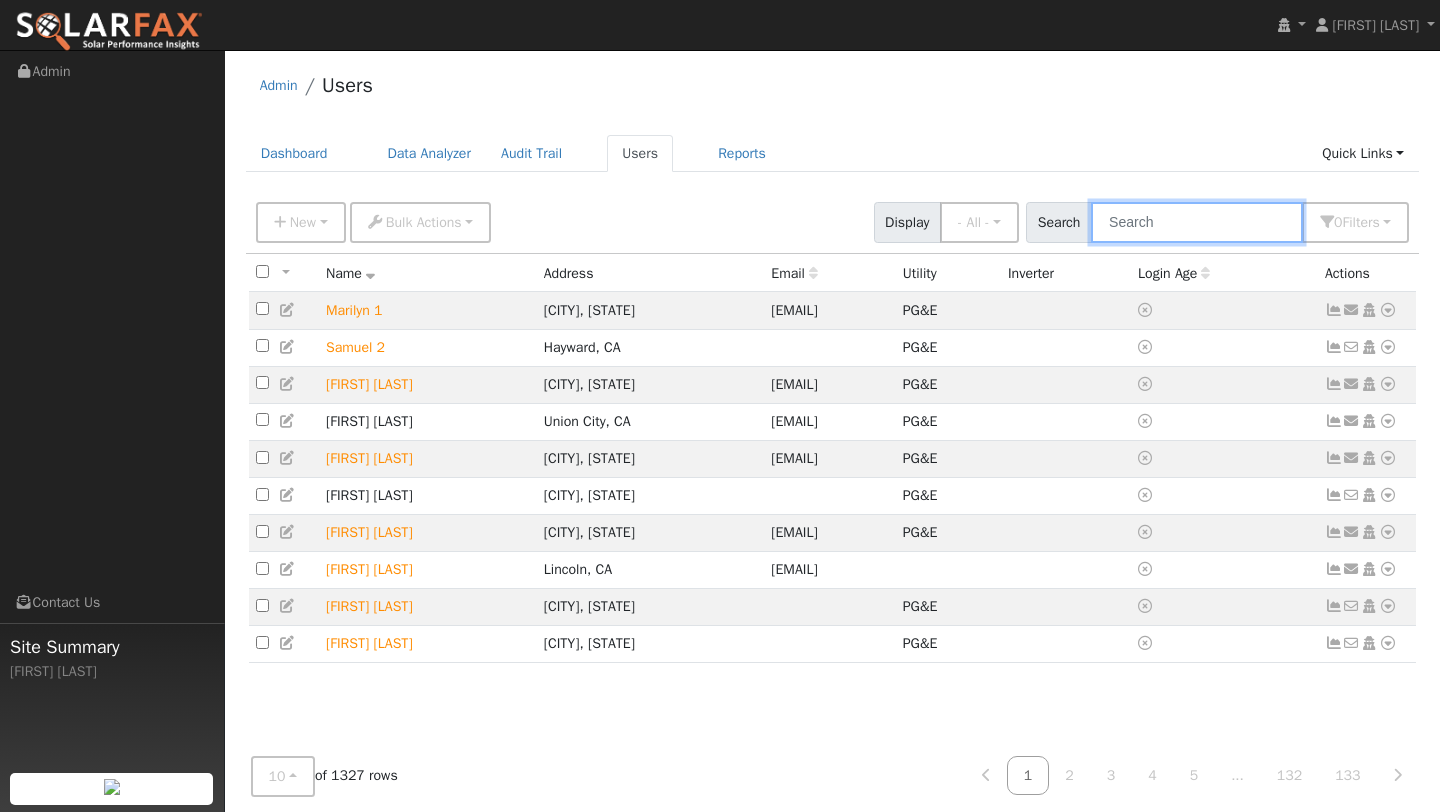 click at bounding box center [1197, 222] 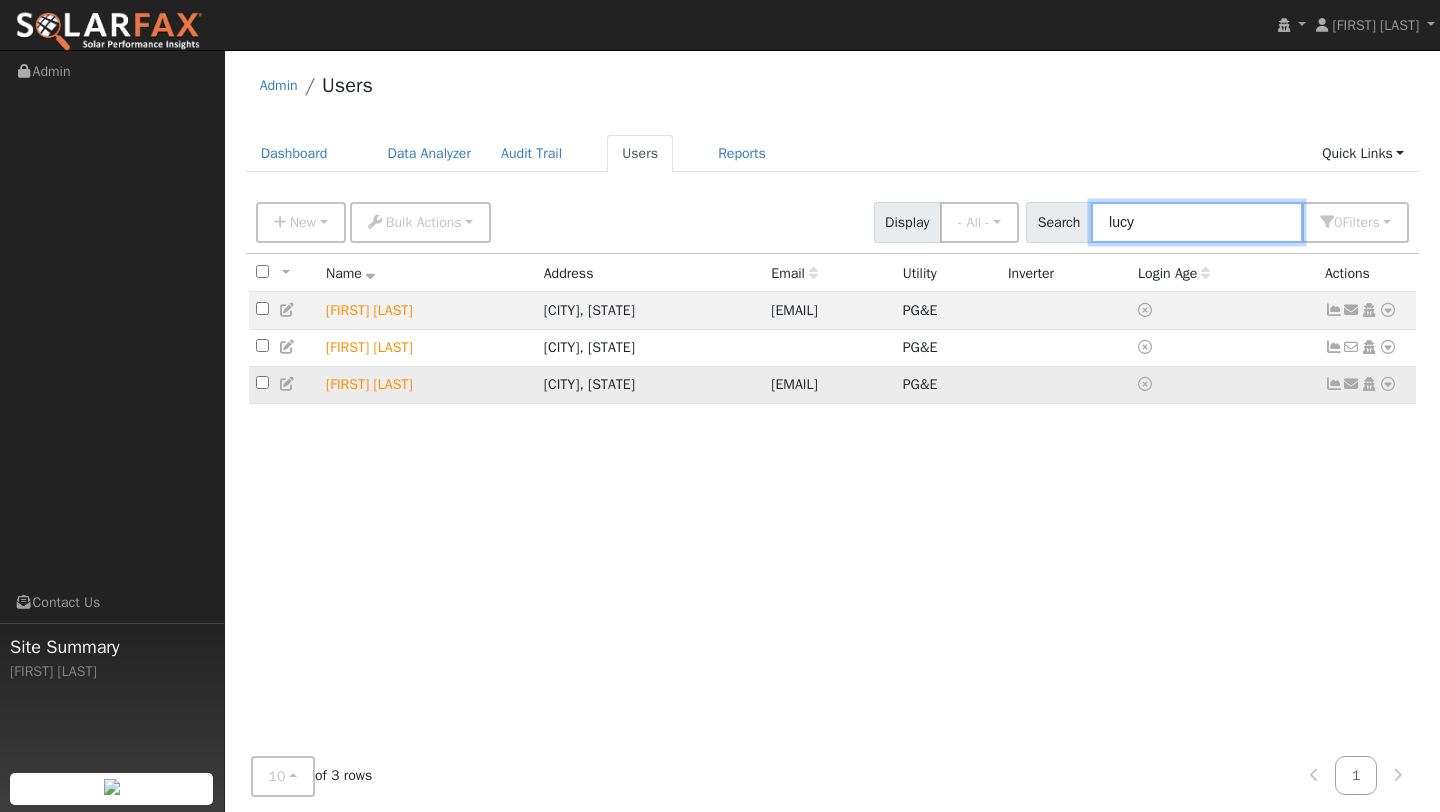 type on "lucy" 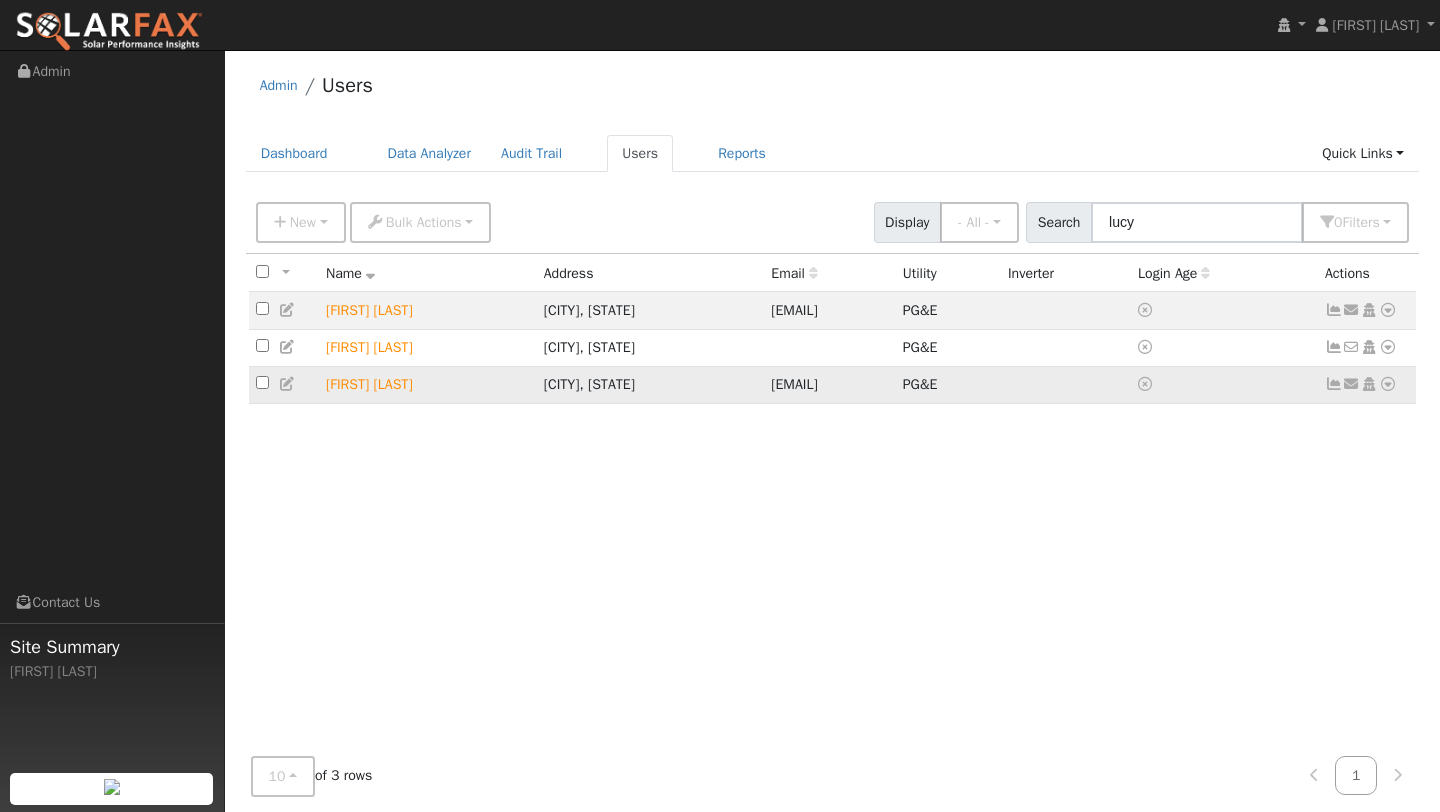 click at bounding box center (1388, 384) 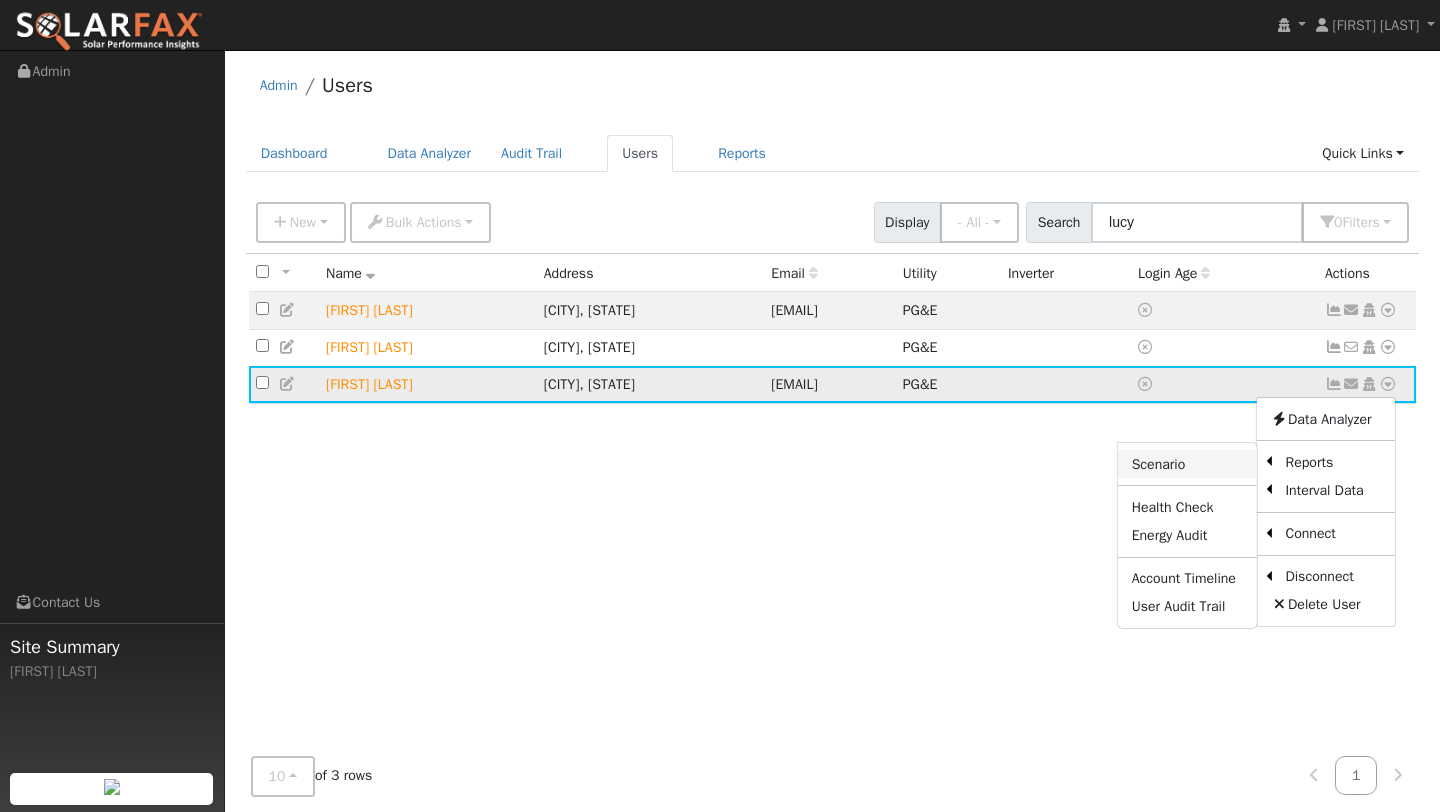click on "Scenario" at bounding box center (1187, 464) 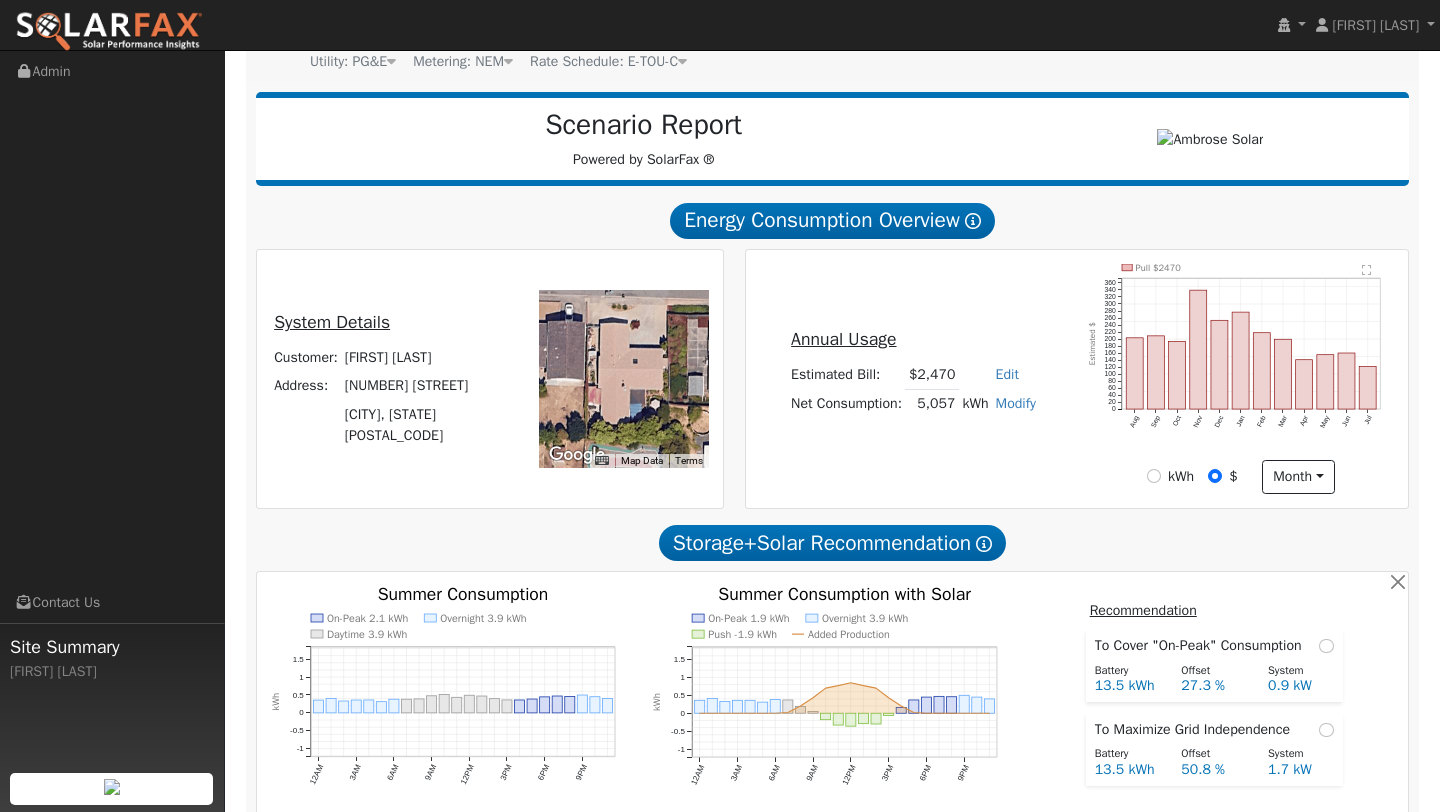 scroll, scrollTop: 0, scrollLeft: 0, axis: both 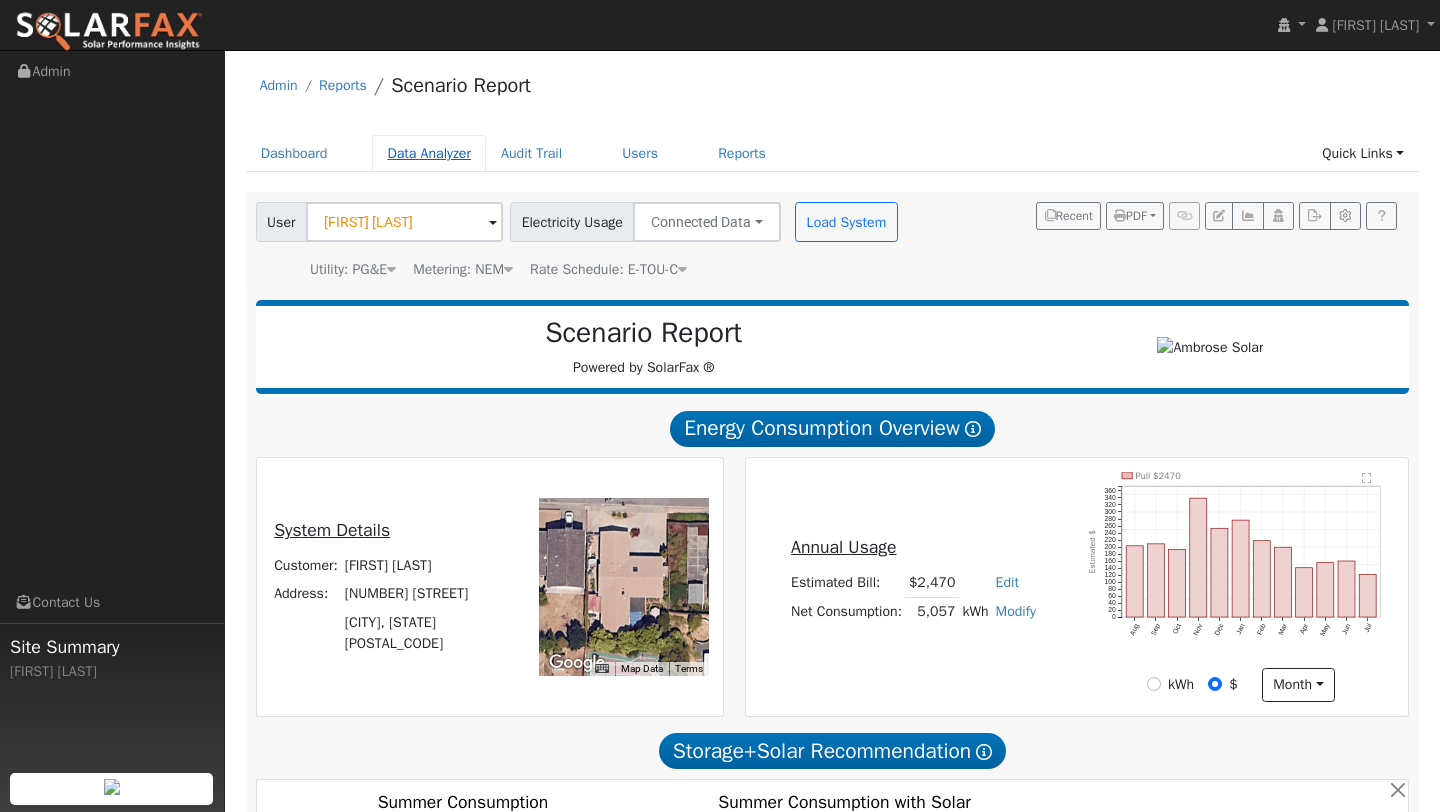 click on "Data Analyzer" at bounding box center (429, 153) 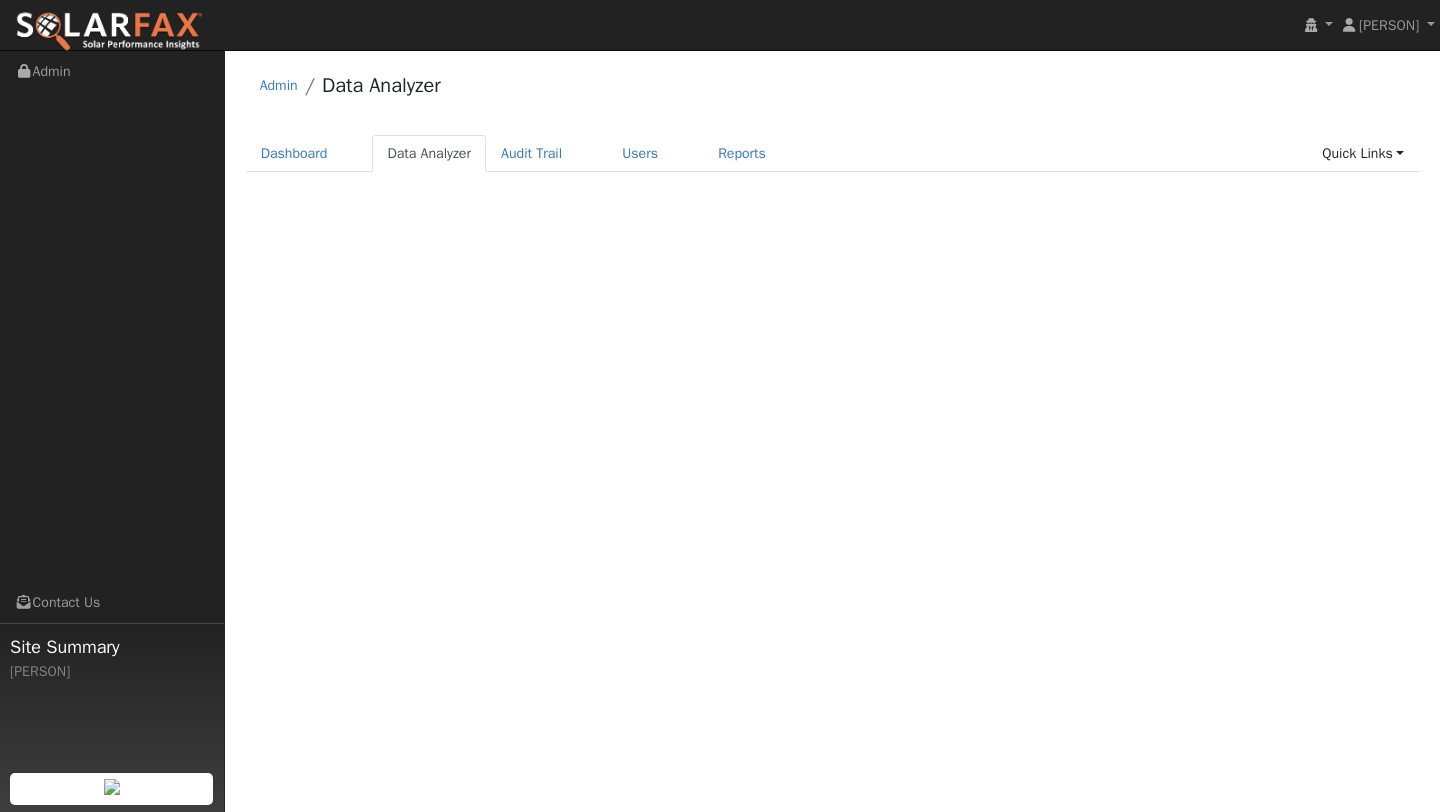scroll, scrollTop: 0, scrollLeft: 0, axis: both 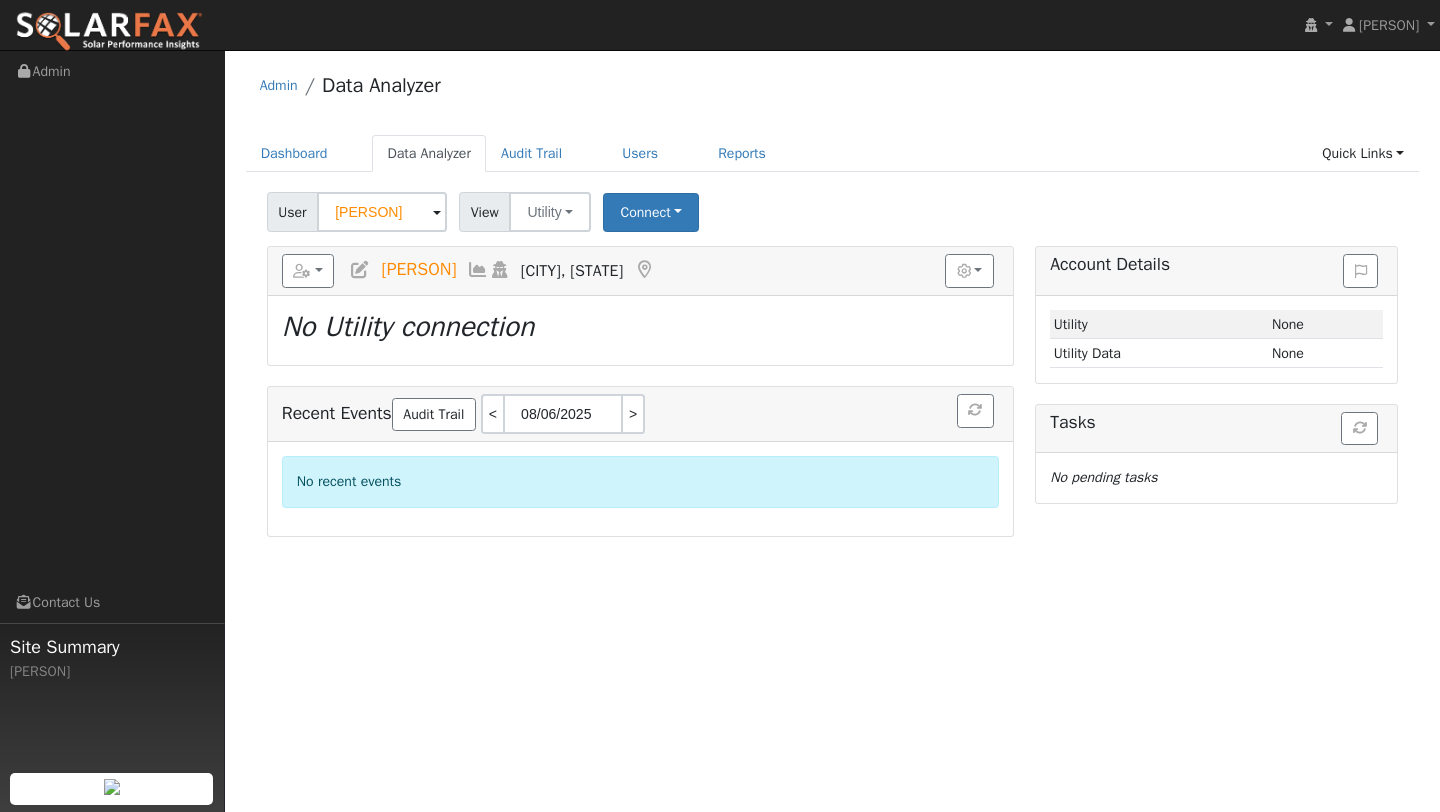 click on "[PERSON]" at bounding box center (382, 212) 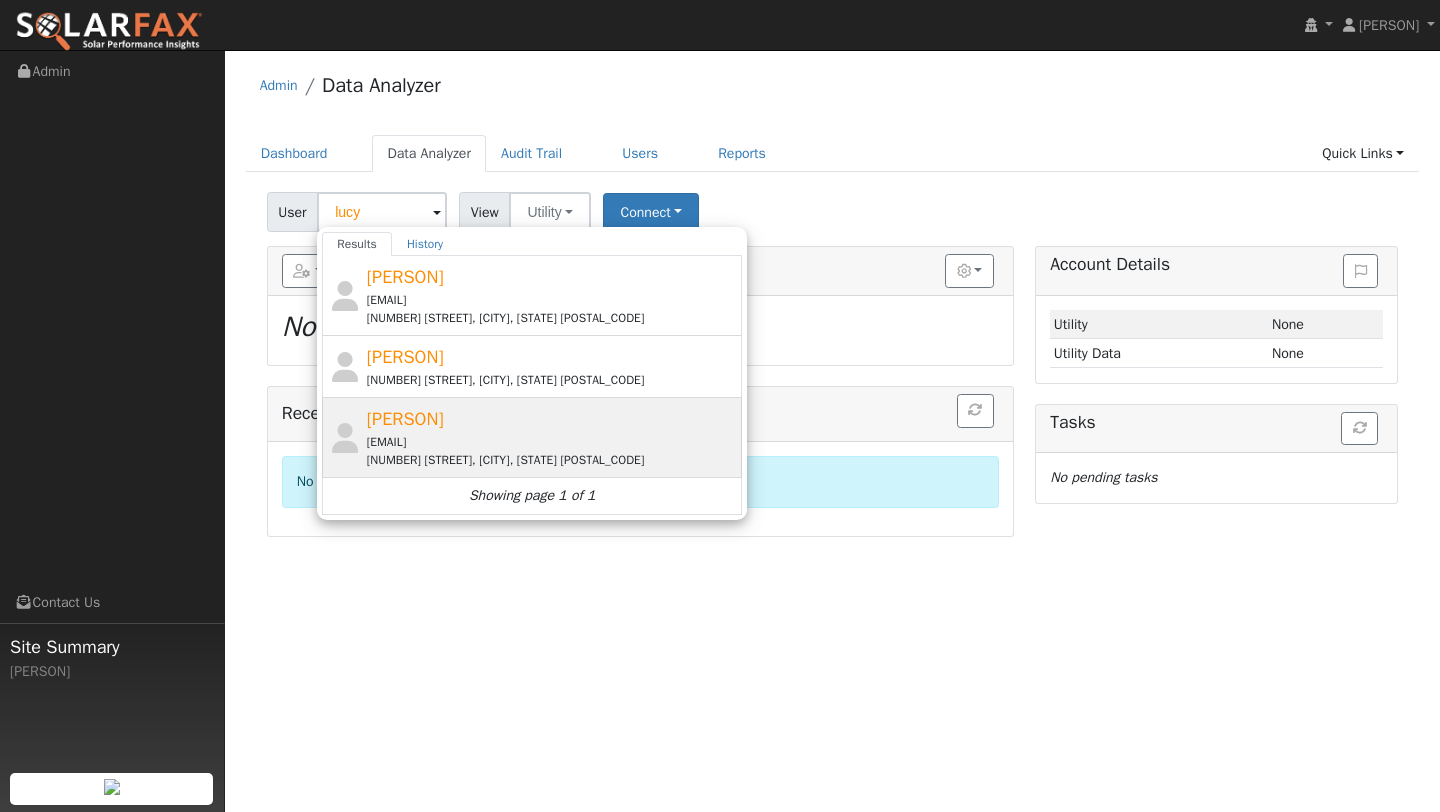 click on "[PERSON]" at bounding box center [405, 419] 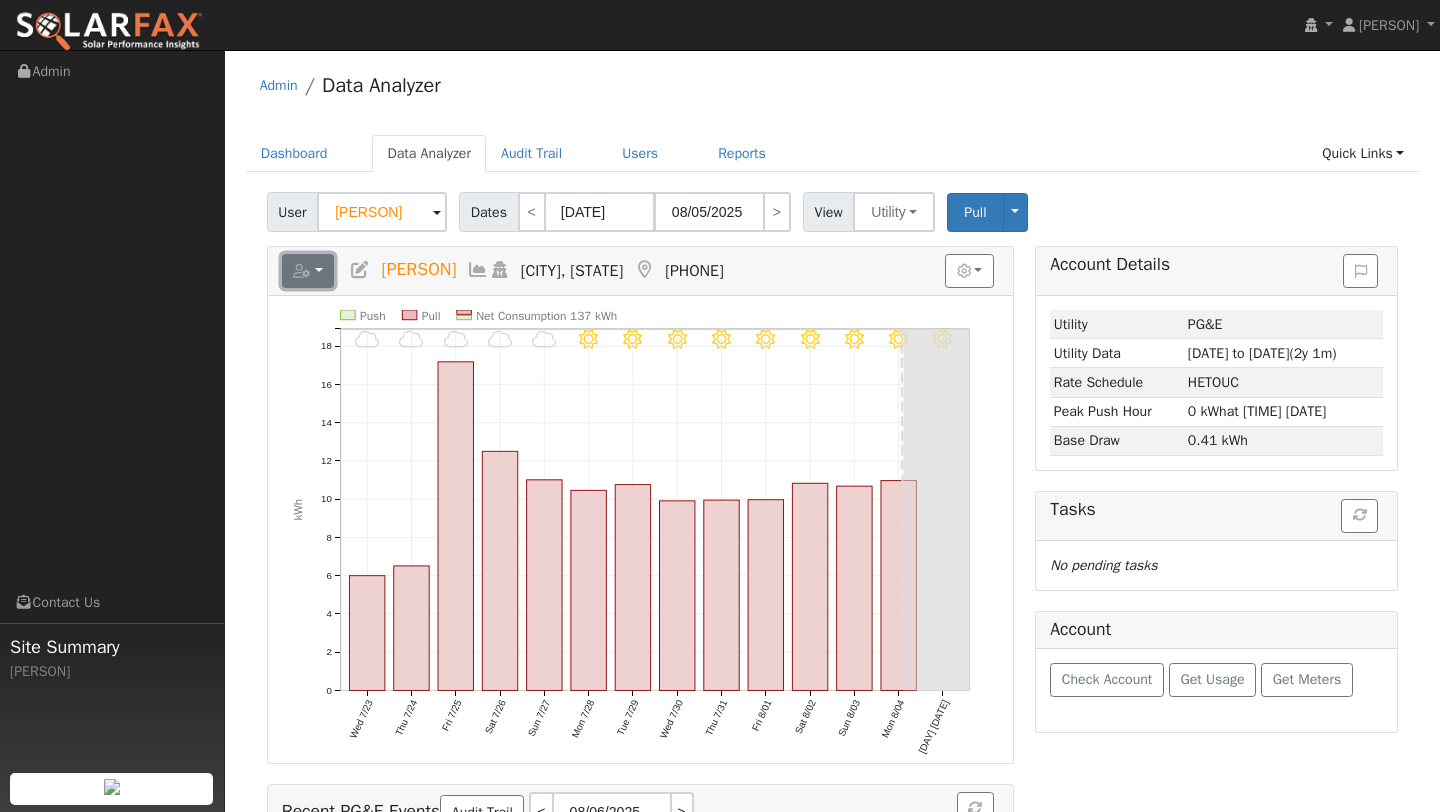 click at bounding box center [308, 271] 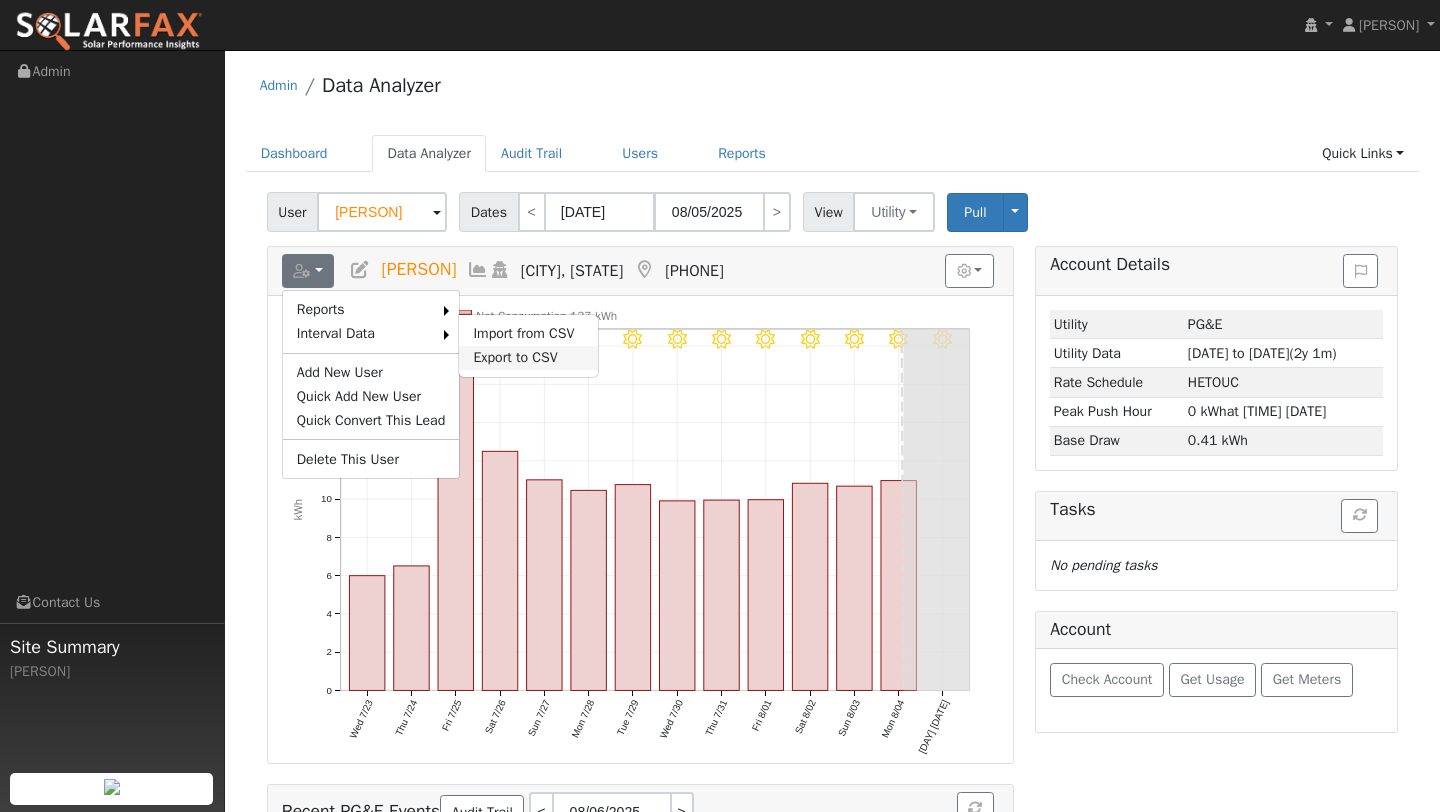 click on "Export to CSV" at bounding box center (528, 358) 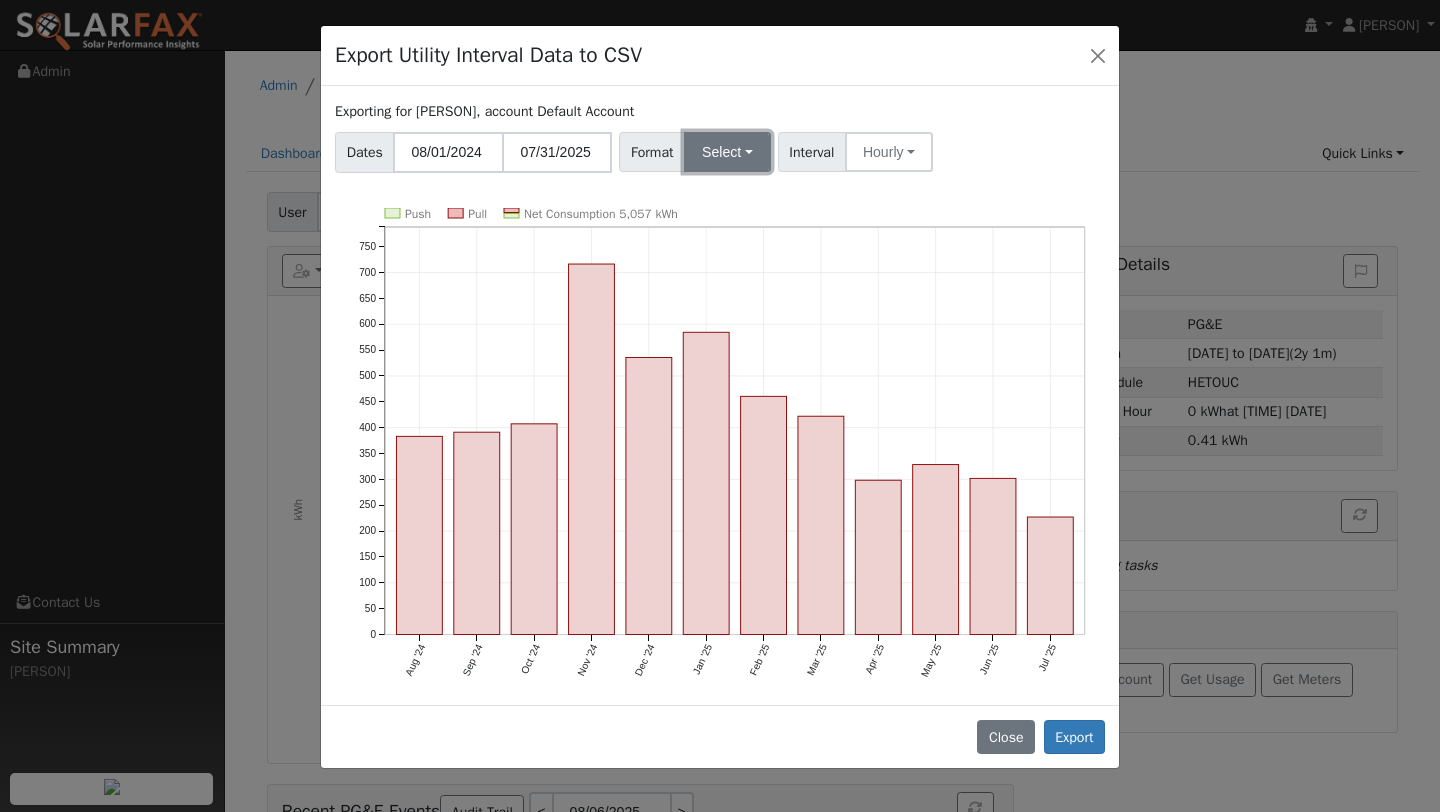 click on "Select" at bounding box center [727, 152] 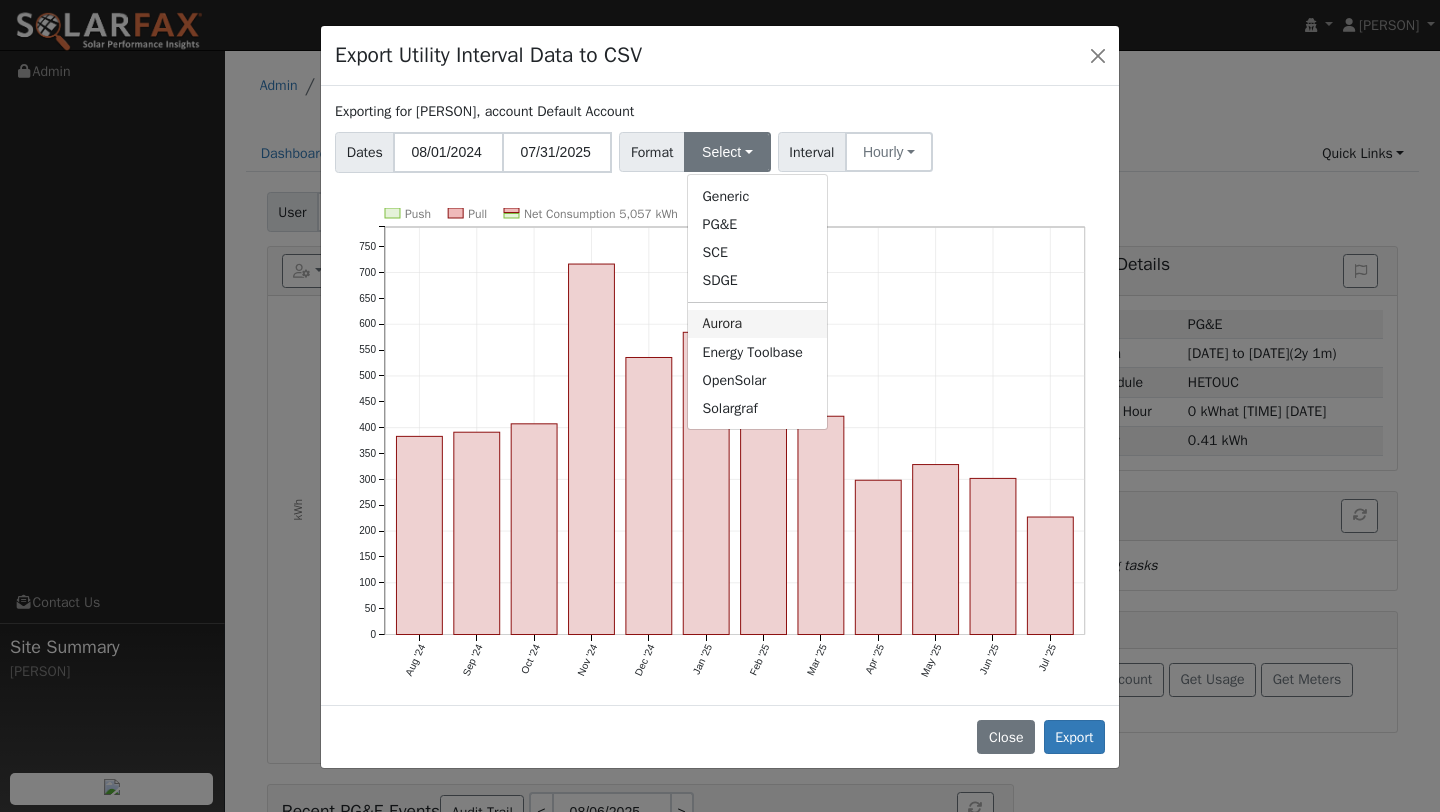 click on "Aurora" at bounding box center [757, 324] 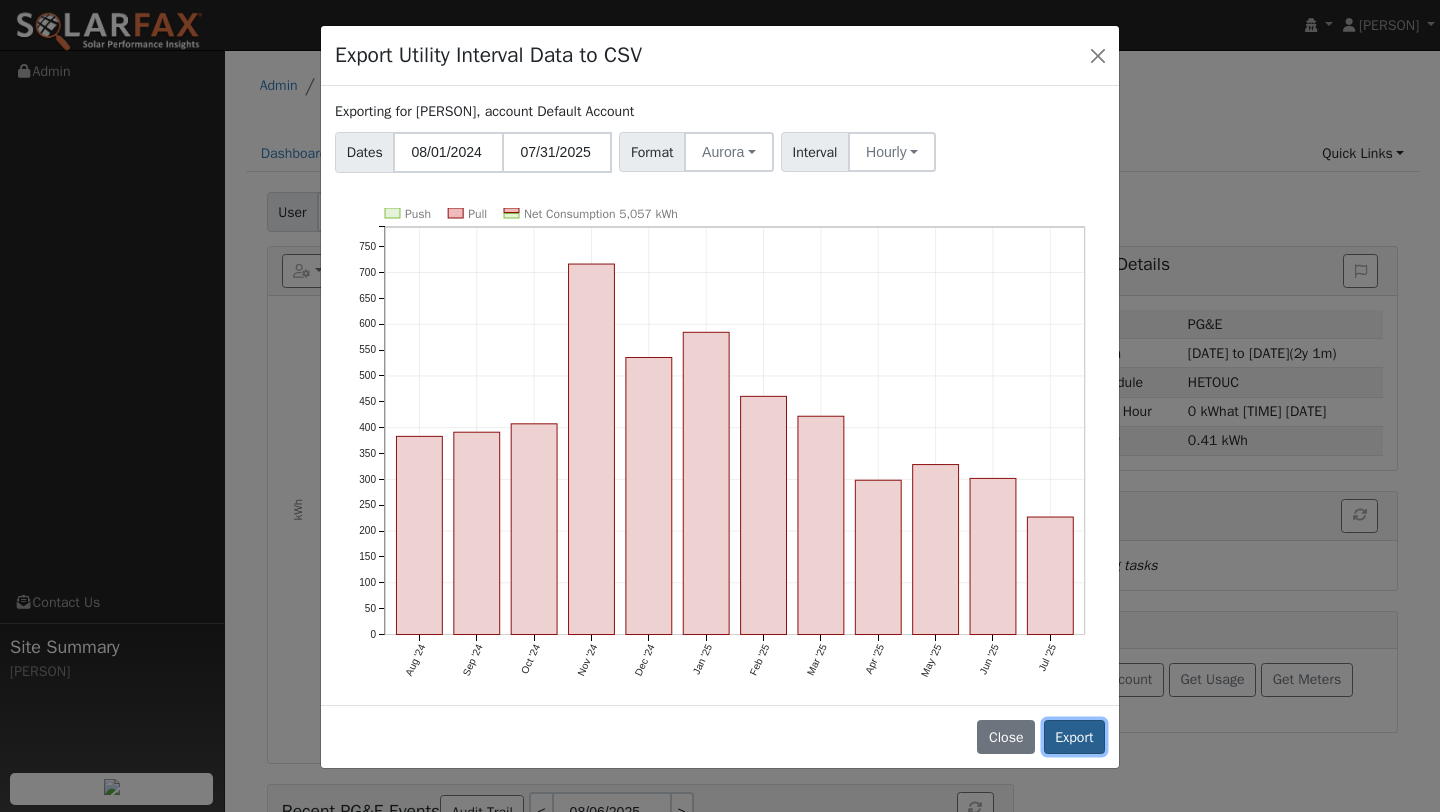 click on "Export" at bounding box center (1074, 737) 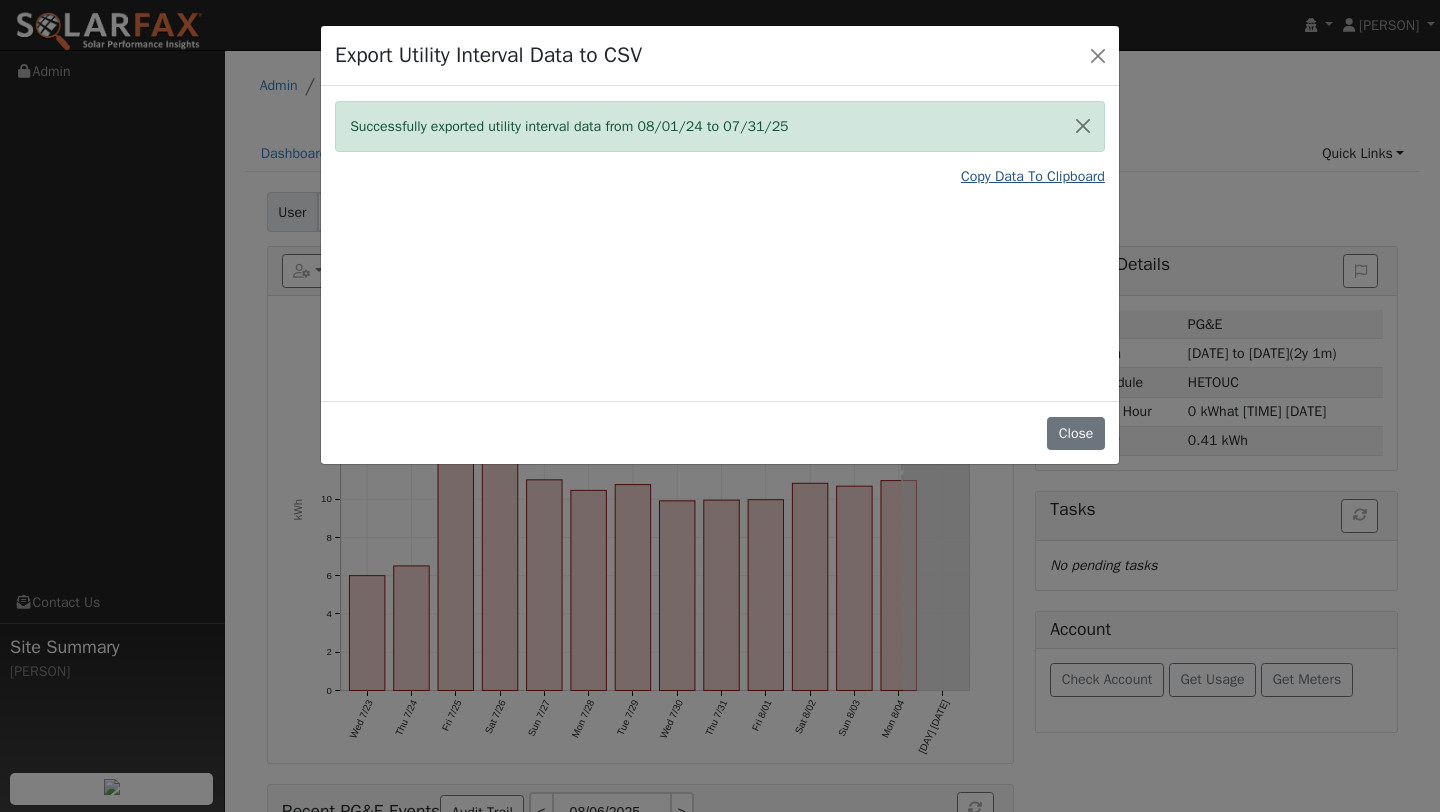 click on "Copy Data To Clipboard" at bounding box center [1033, 176] 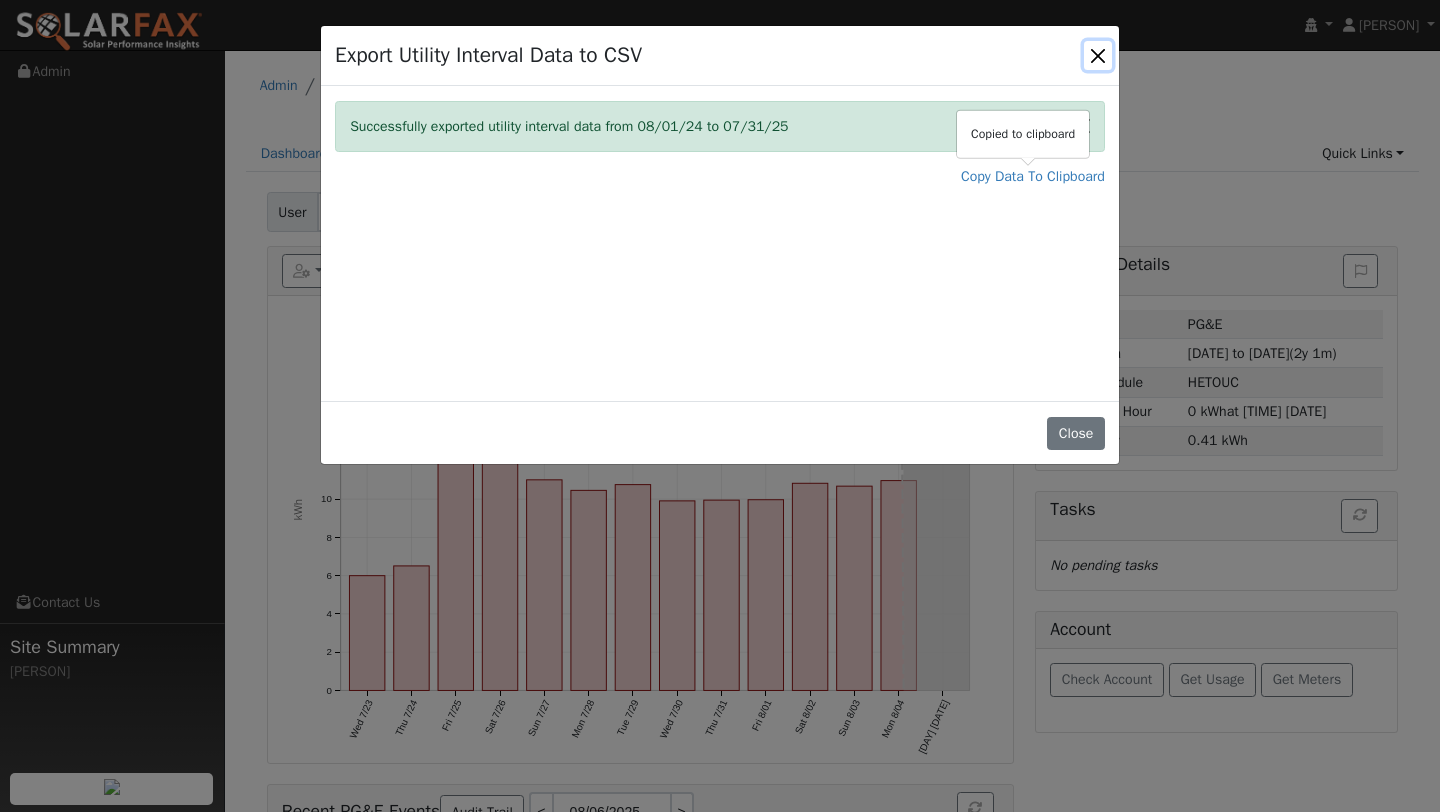click at bounding box center [1098, 55] 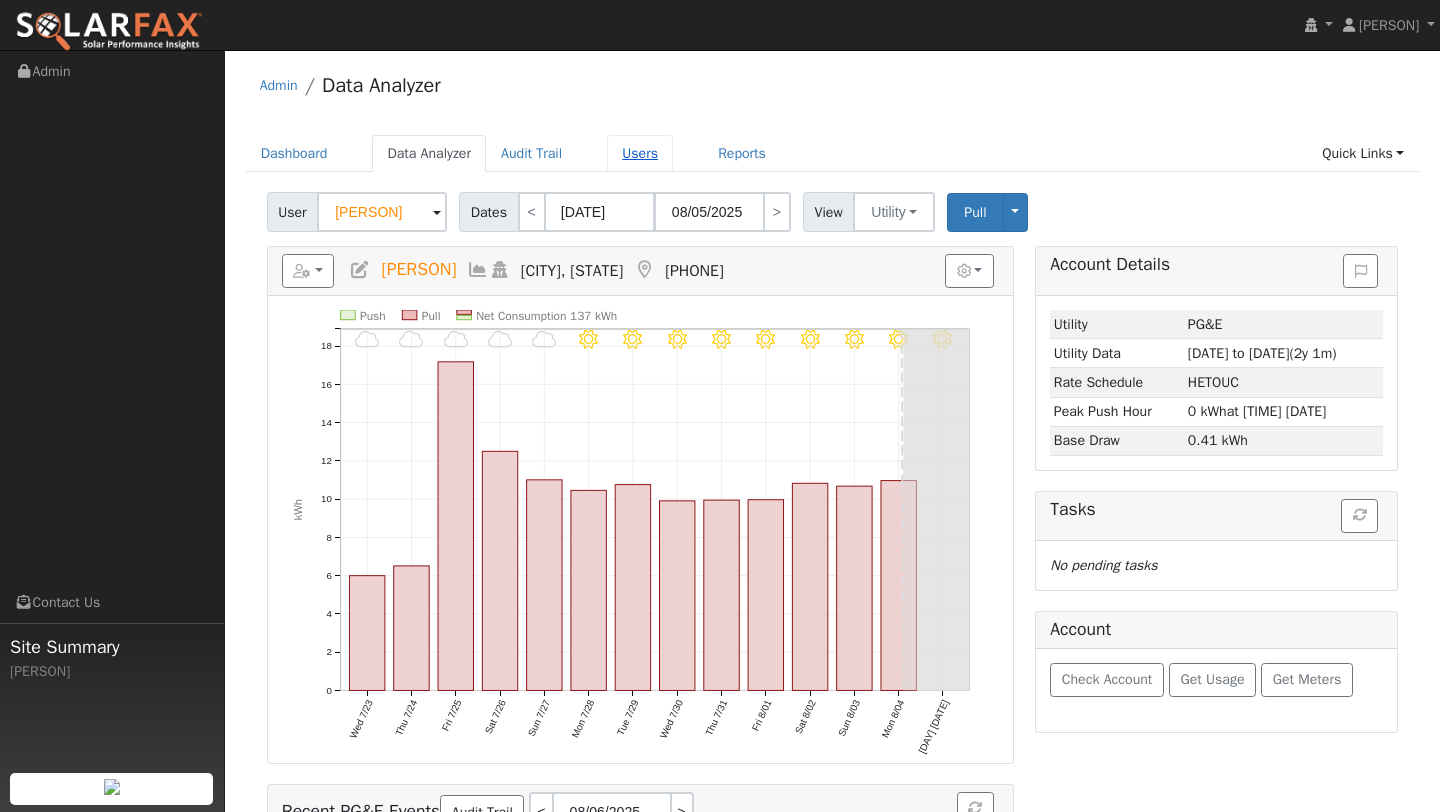 click on "Users" at bounding box center [640, 153] 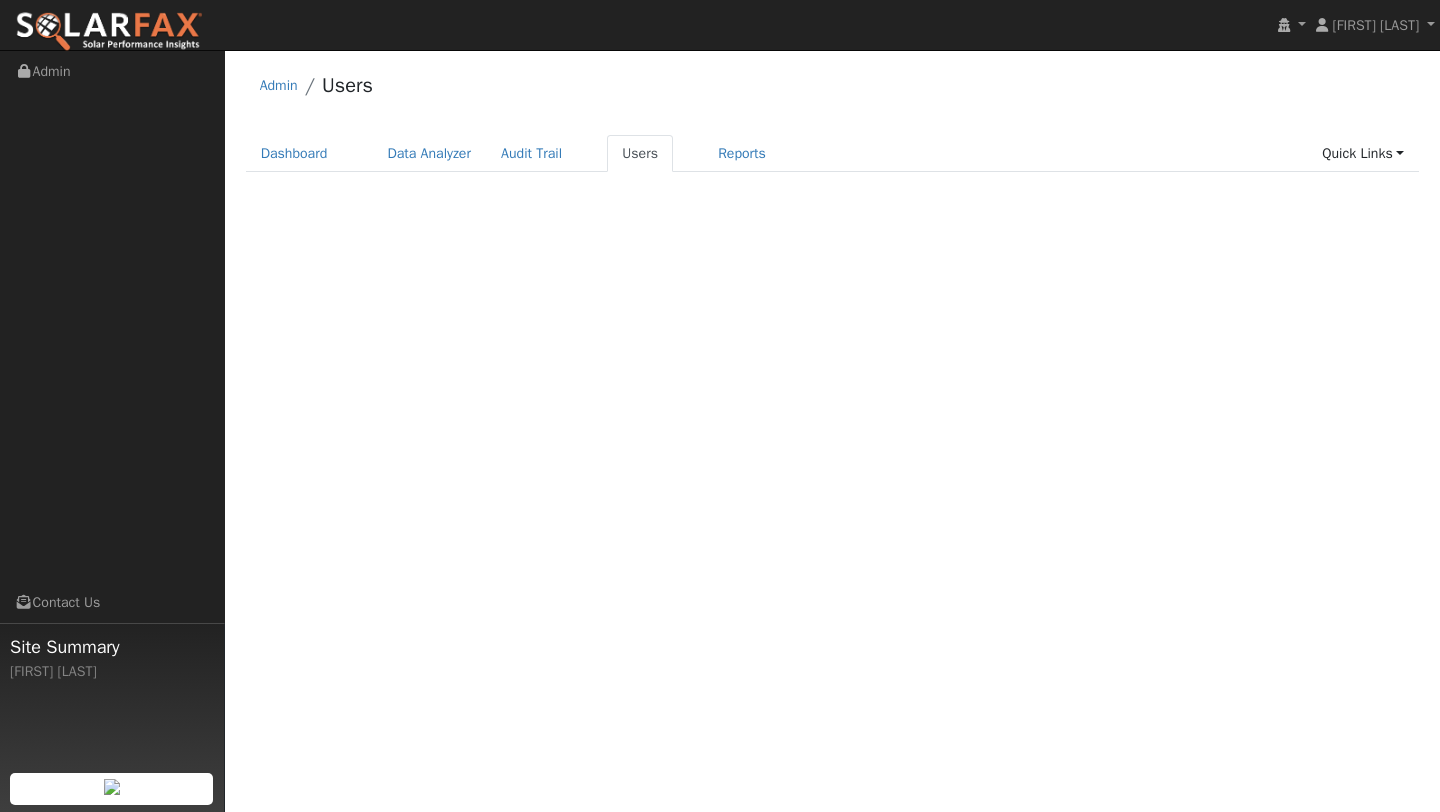 scroll, scrollTop: 0, scrollLeft: 0, axis: both 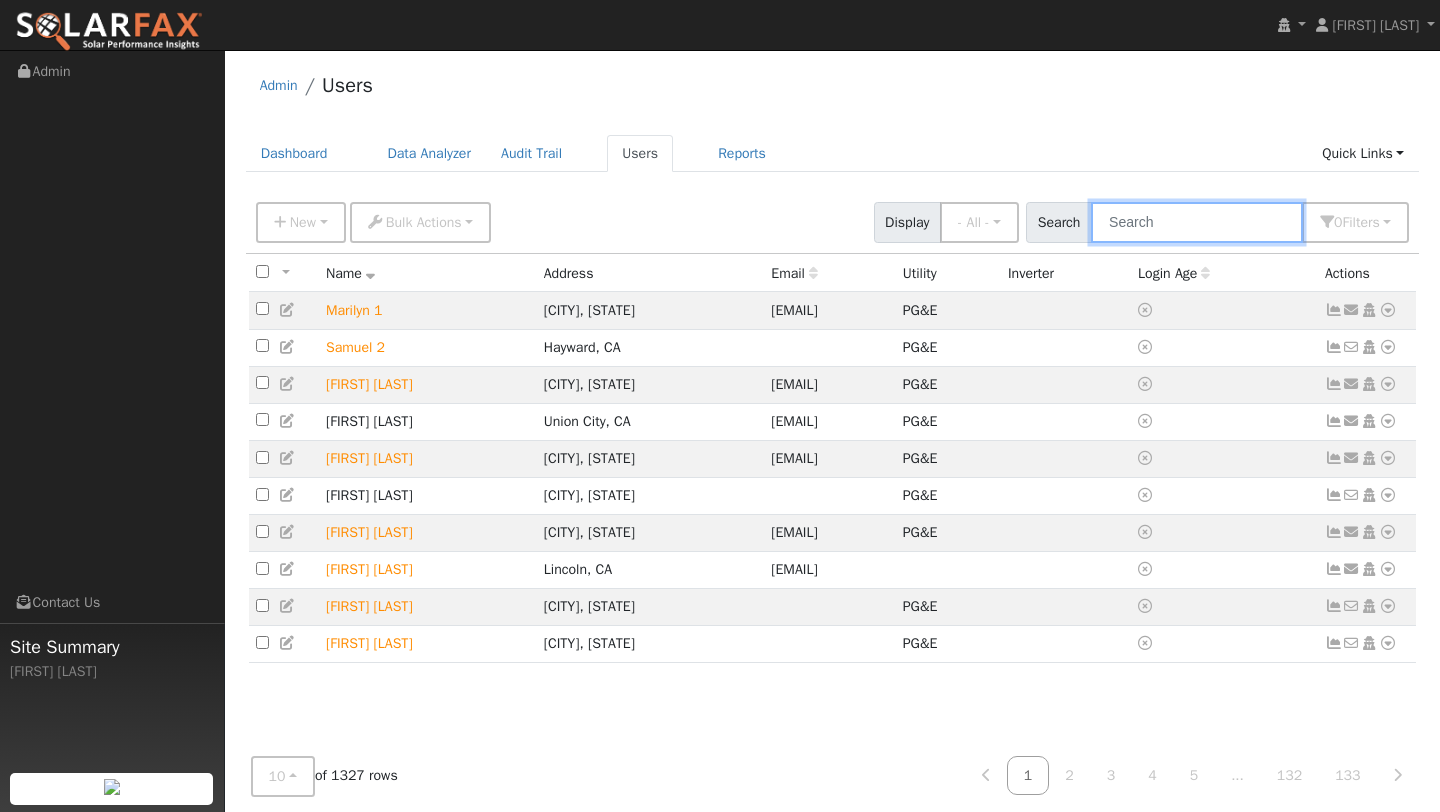 click at bounding box center (1197, 222) 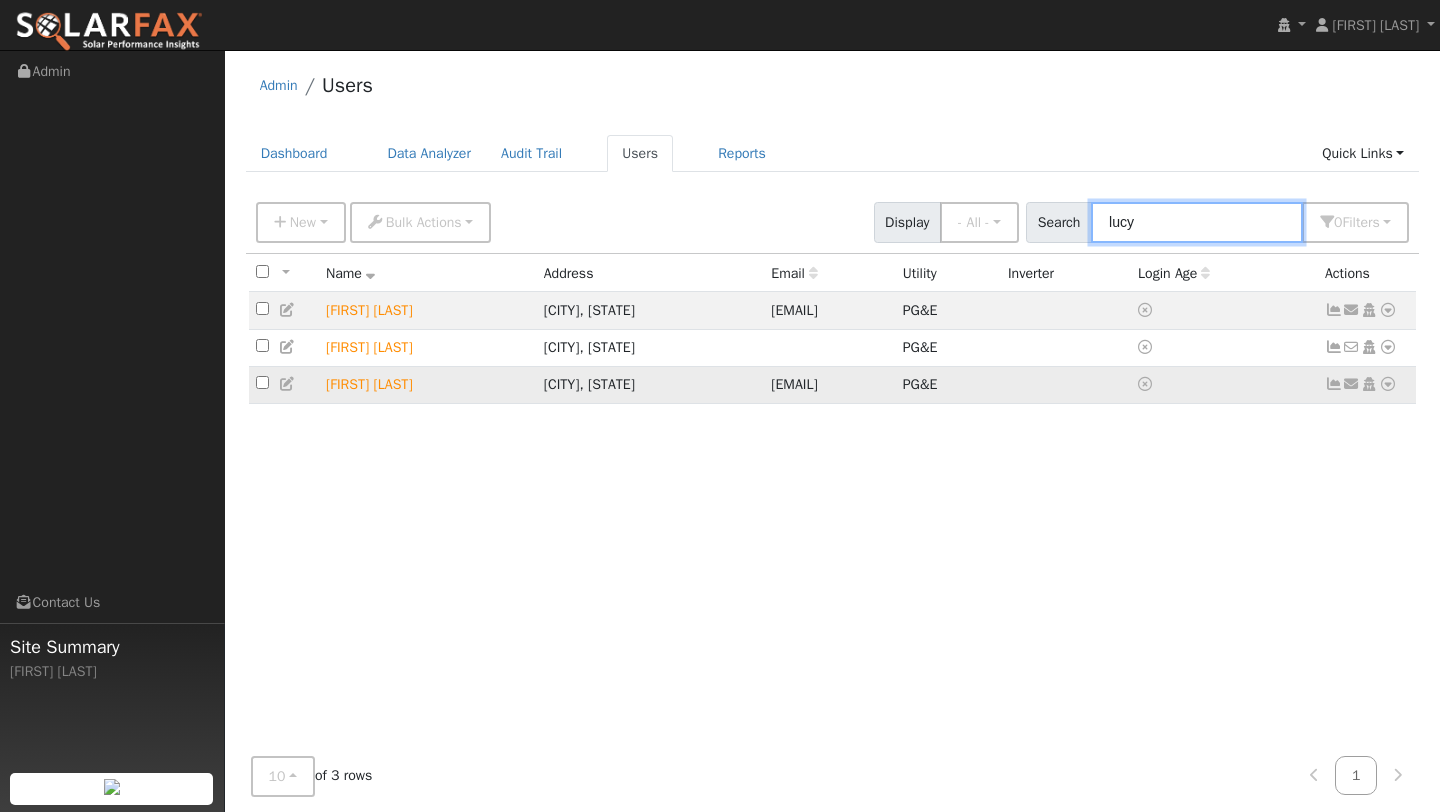type on "lucy" 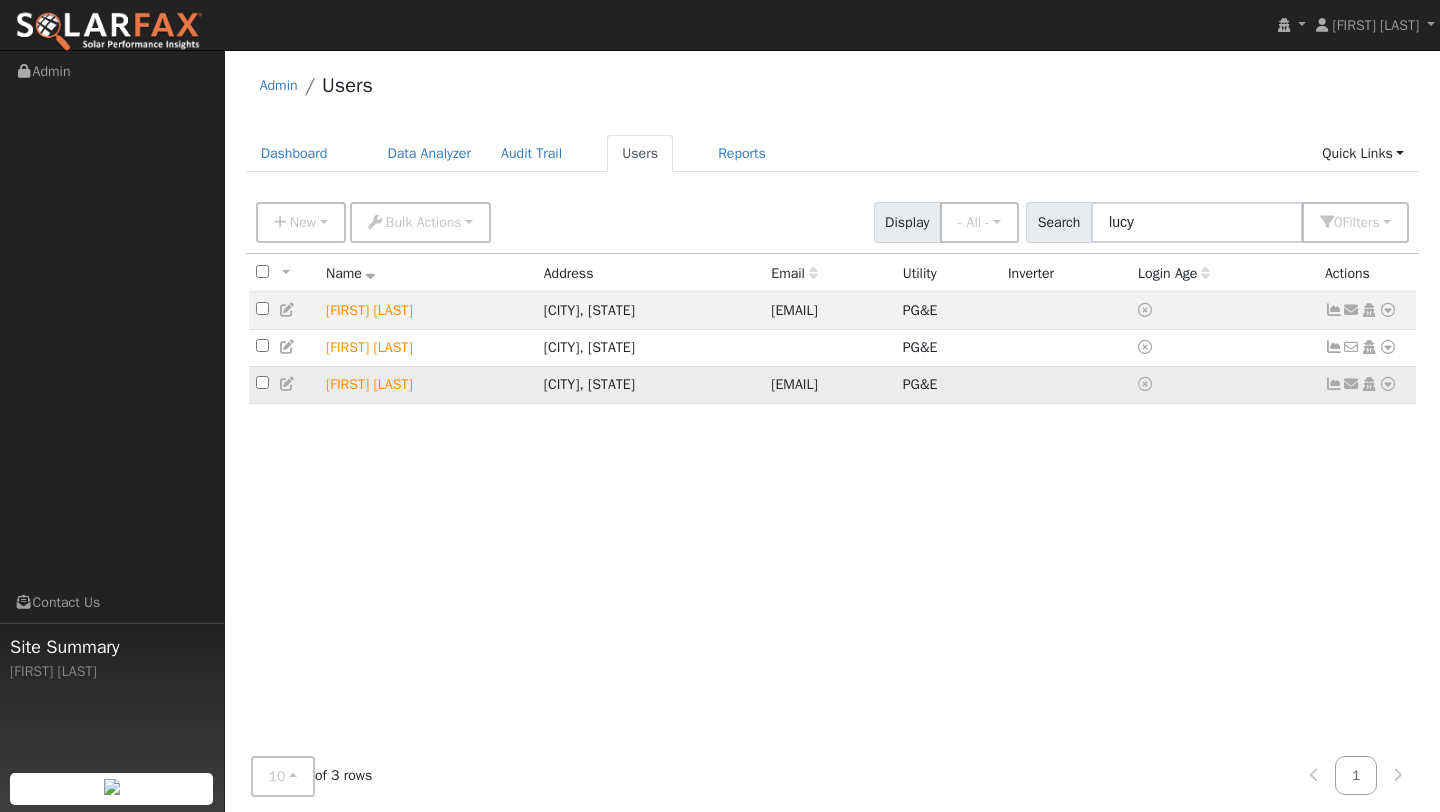 click at bounding box center [1388, 384] 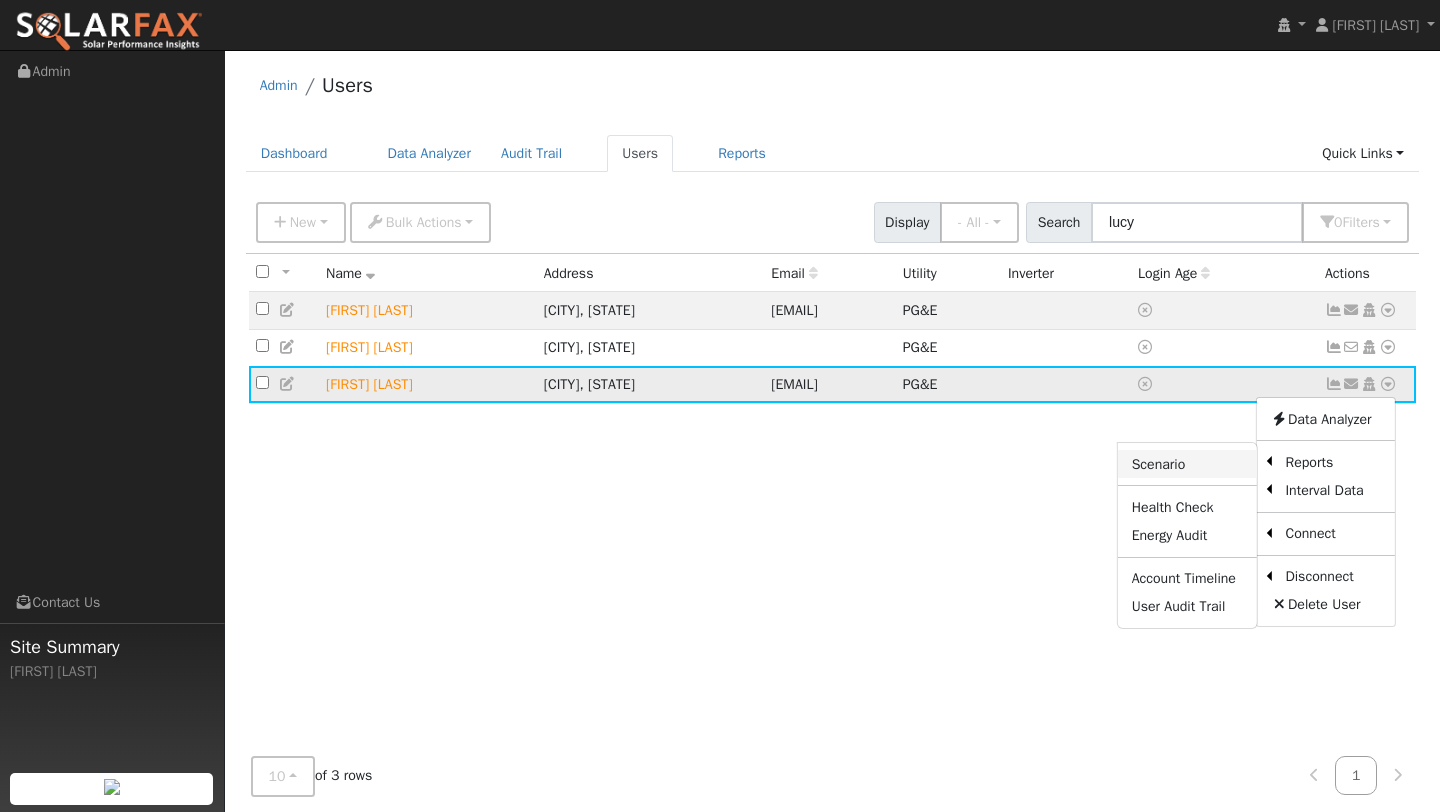 click on "Scenario" at bounding box center (1187, 464) 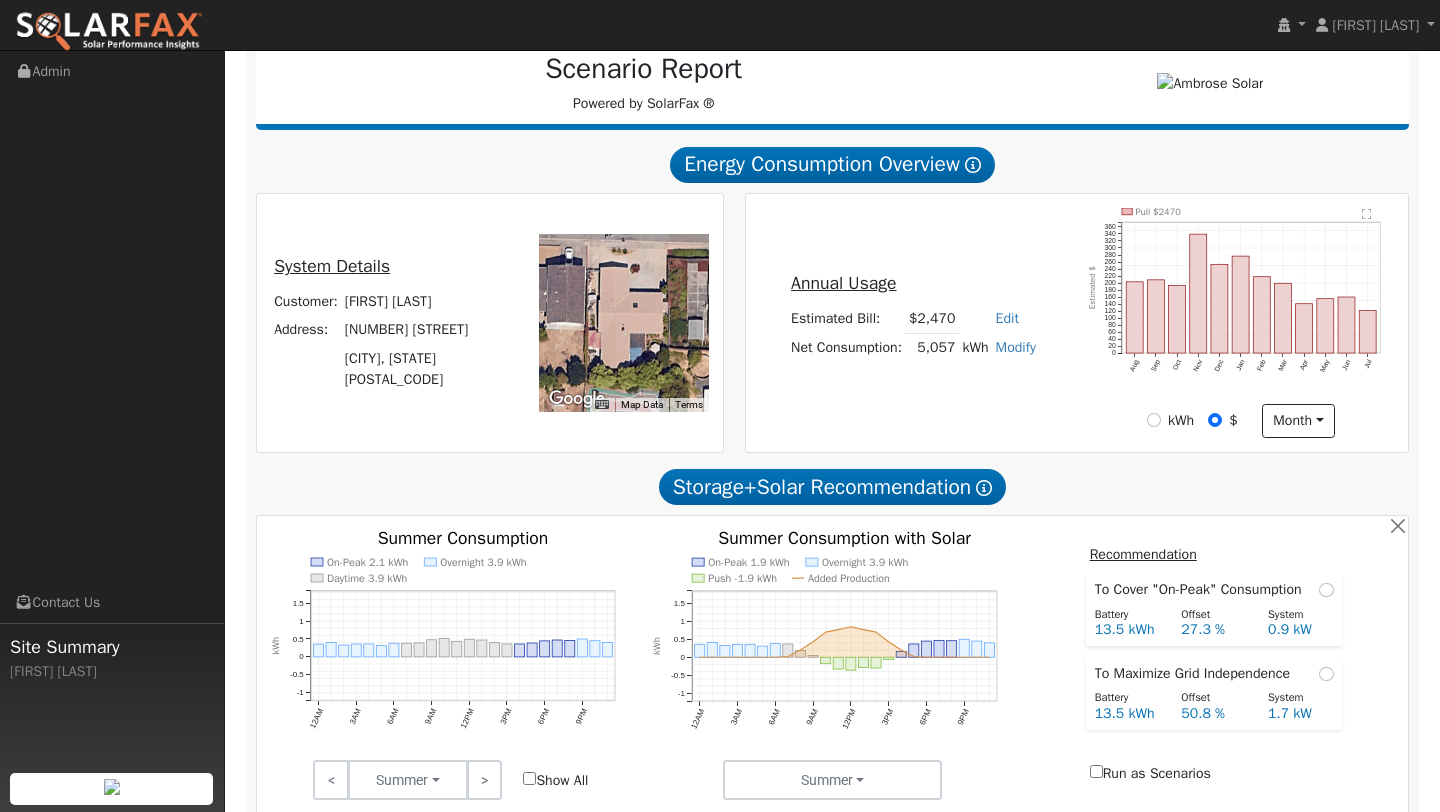 scroll, scrollTop: 1061, scrollLeft: 0, axis: vertical 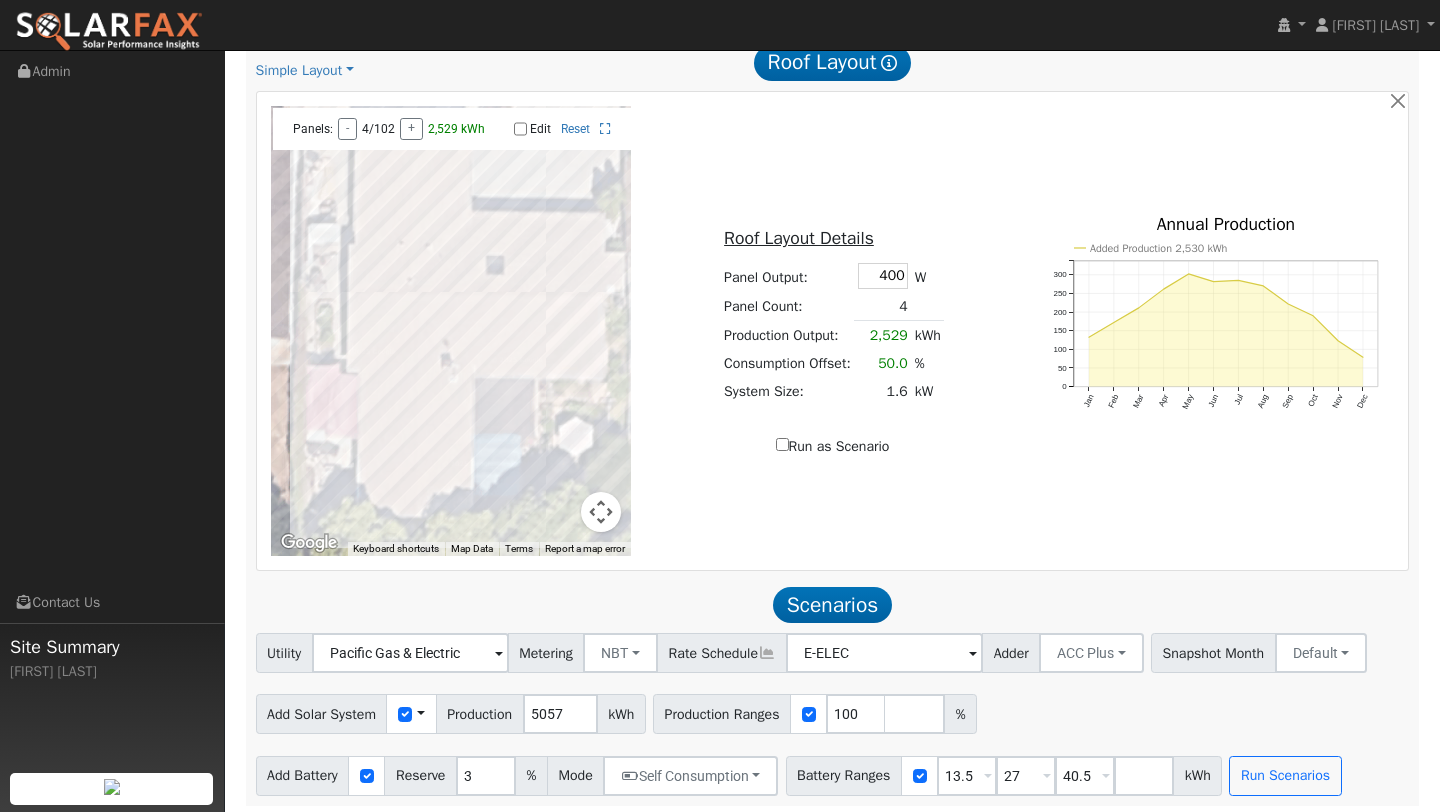 click at bounding box center [601, 512] 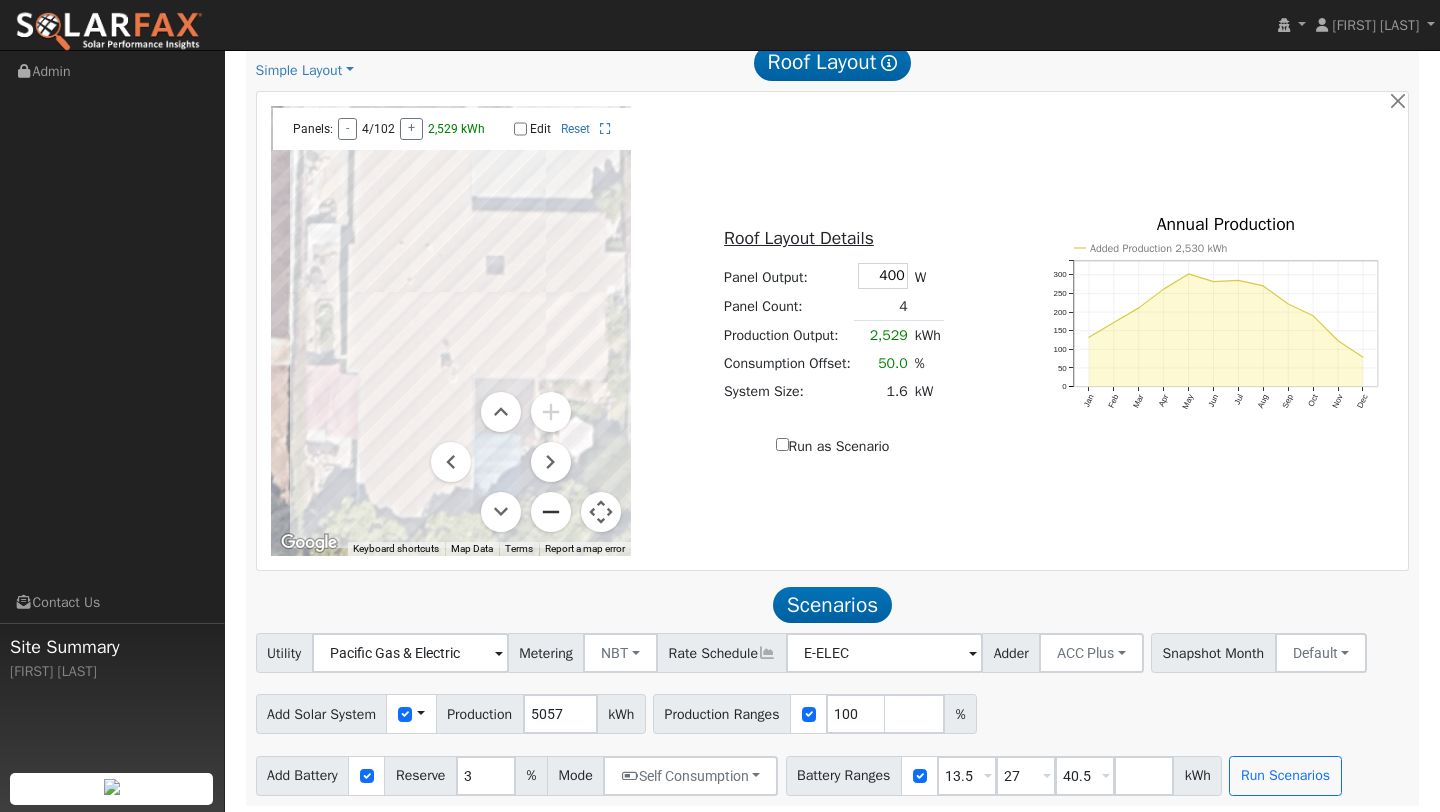 click at bounding box center [551, 512] 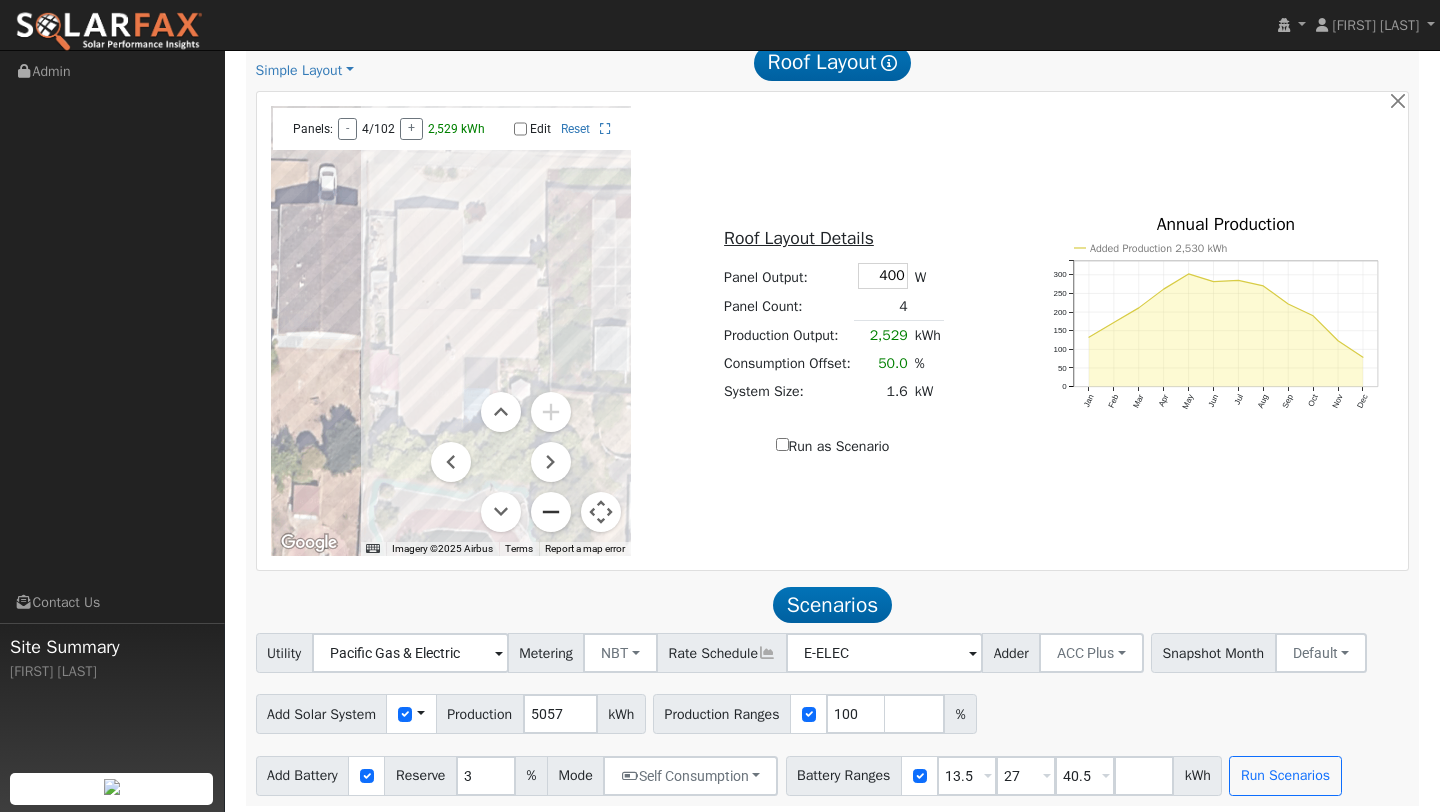 click at bounding box center [551, 512] 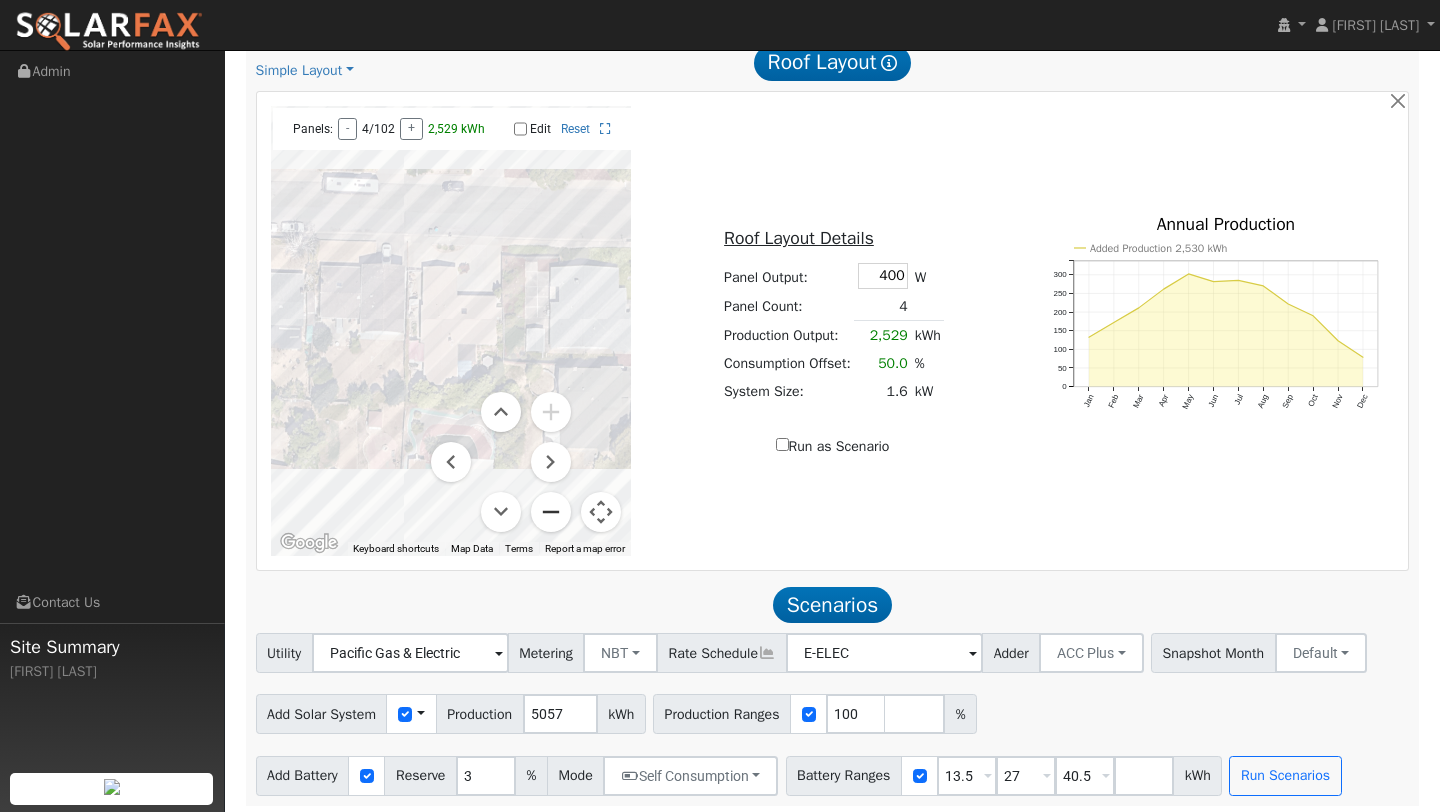 click at bounding box center (551, 512) 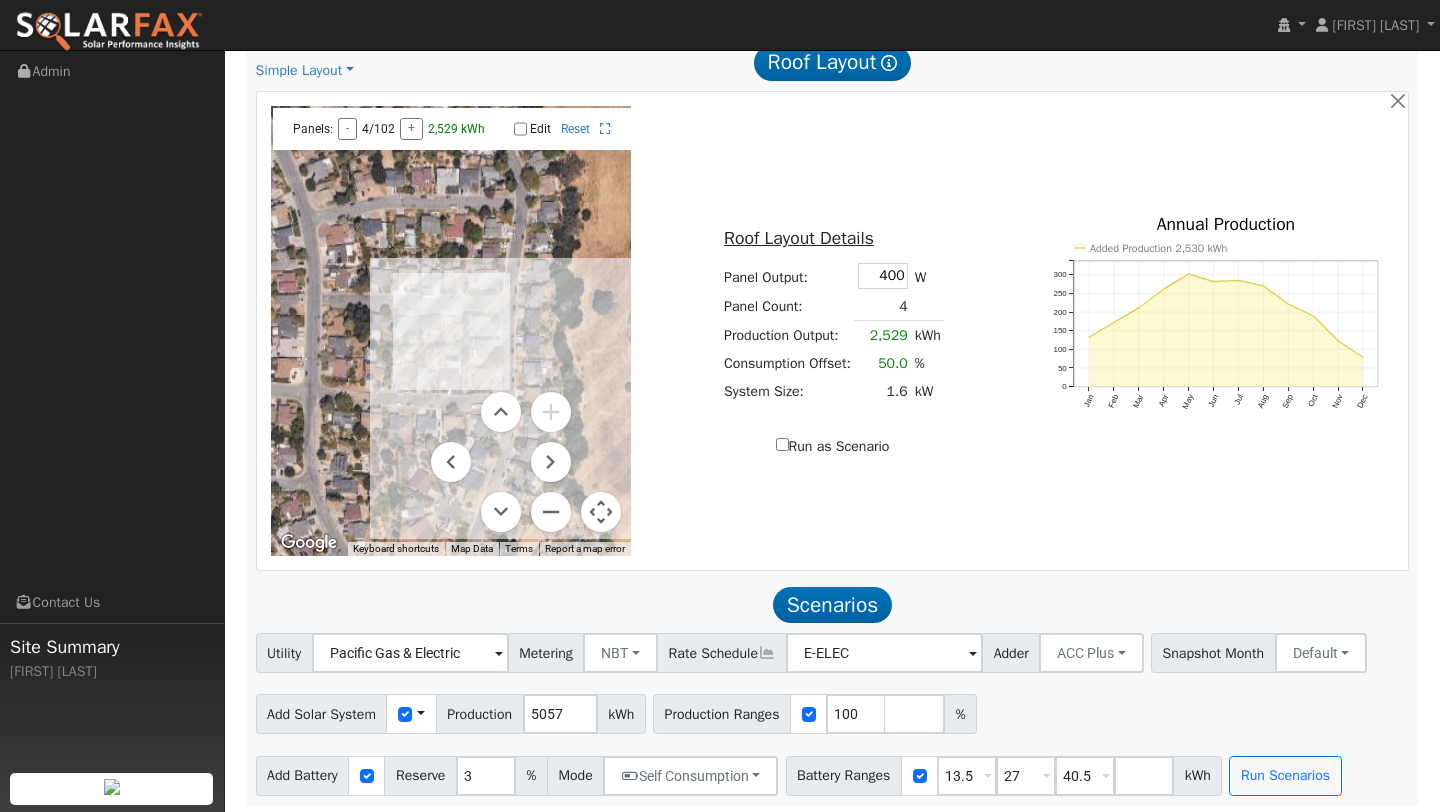 click at bounding box center [601, 512] 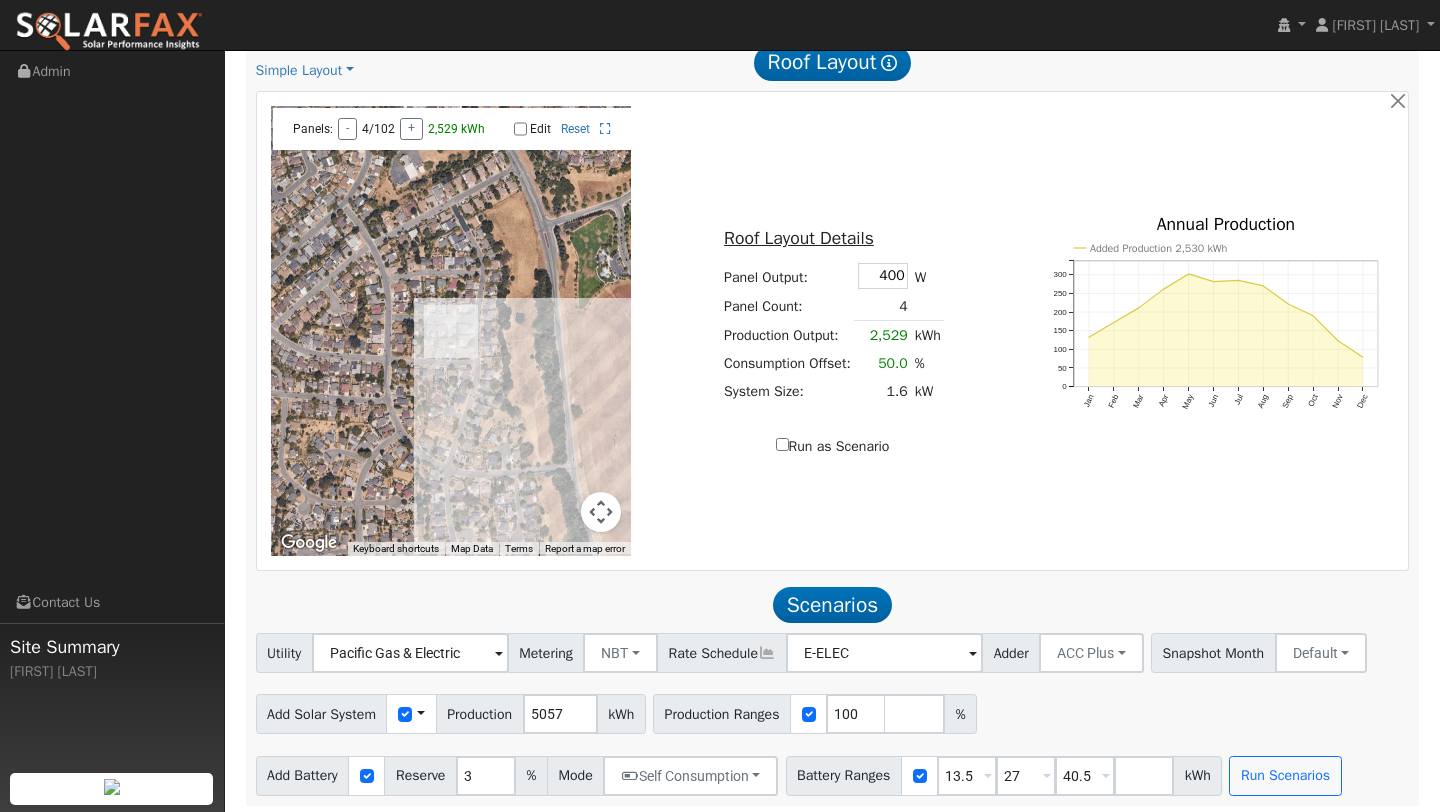 click on "Roof Layout Details Panel Output: 400 W Panel Count: 4 Production Output: 2,529 kWh Consumption Offset: 50.0 % System Size: 1.6 kW None  Run as Scenario" at bounding box center [833, 331] 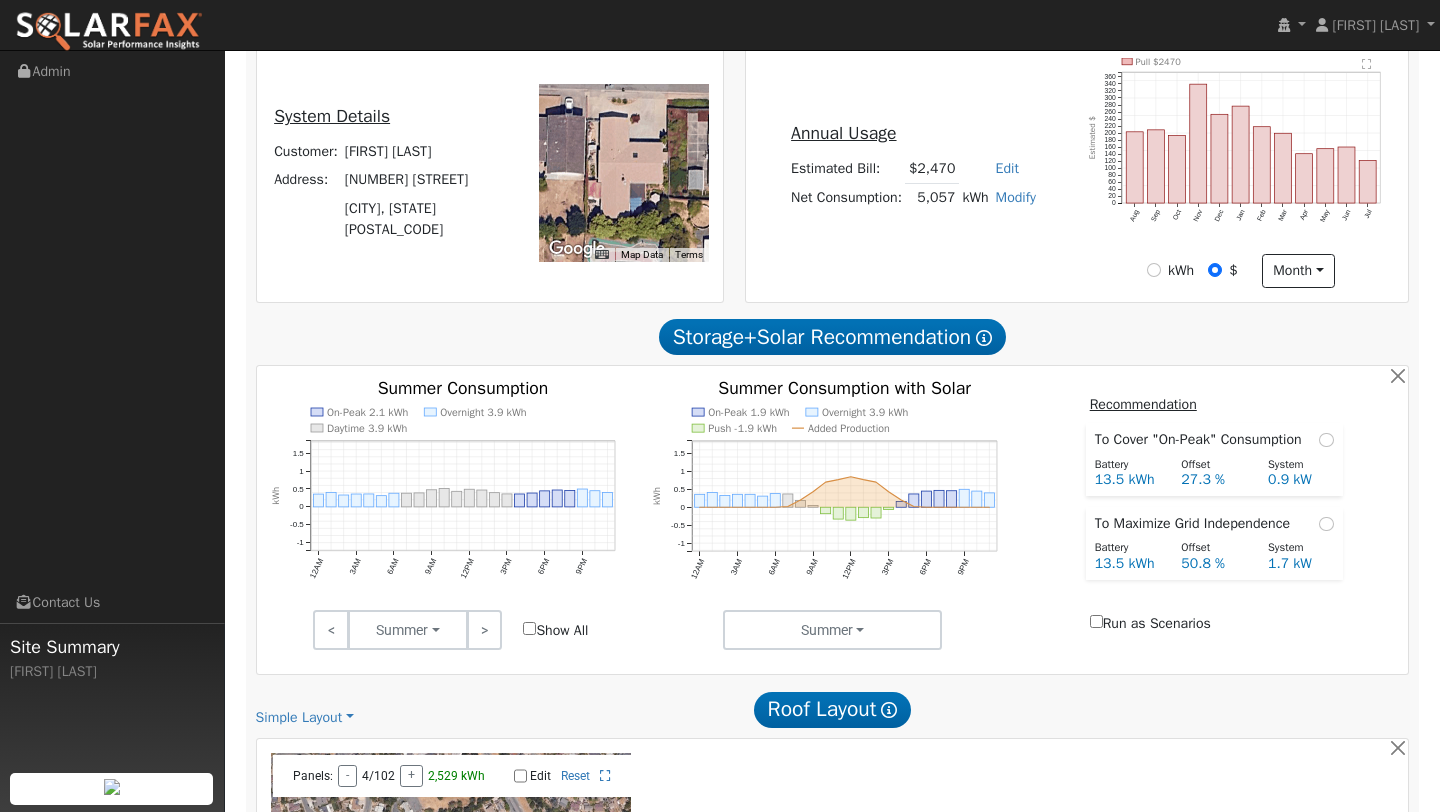 scroll, scrollTop: 1061, scrollLeft: 0, axis: vertical 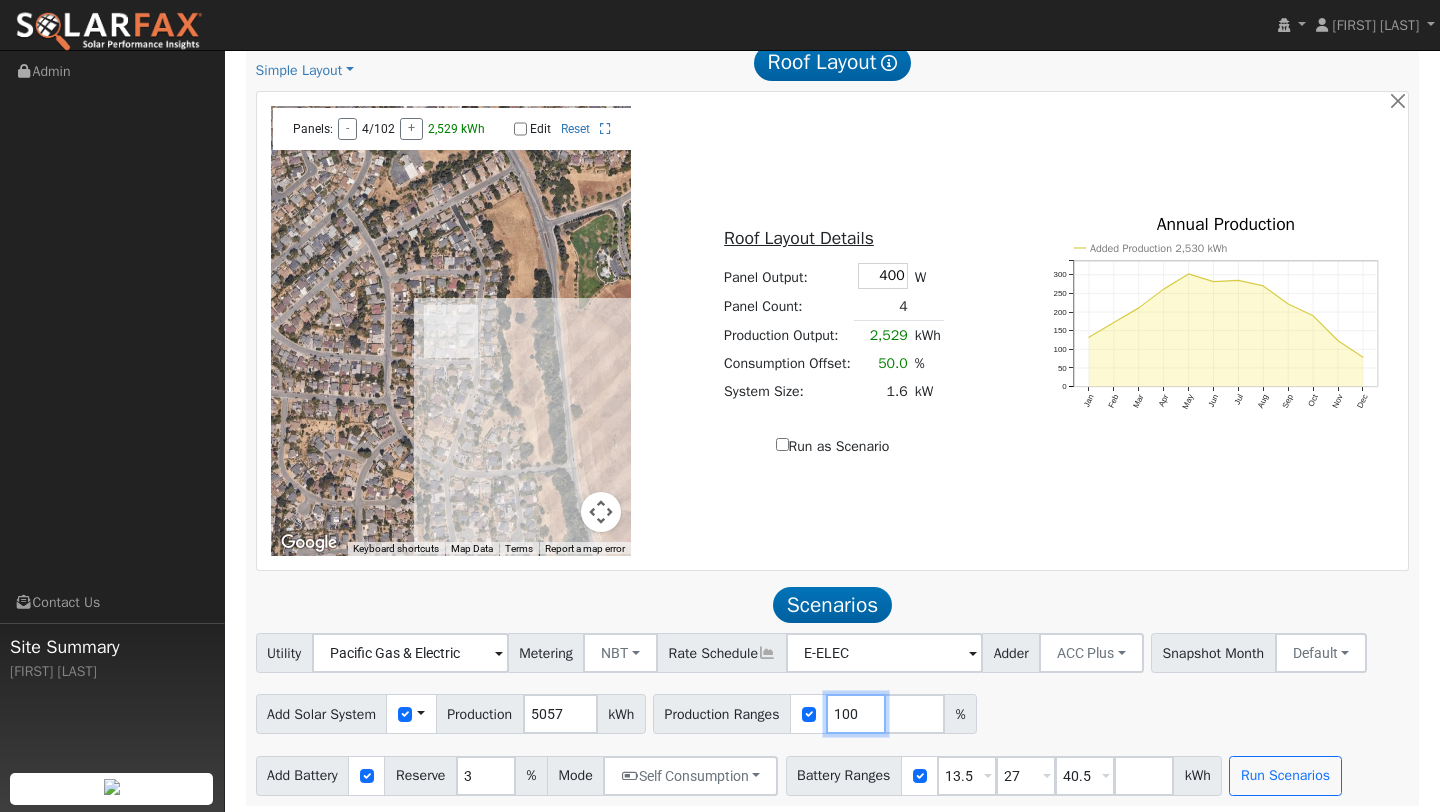 click on "100" at bounding box center [856, 714] 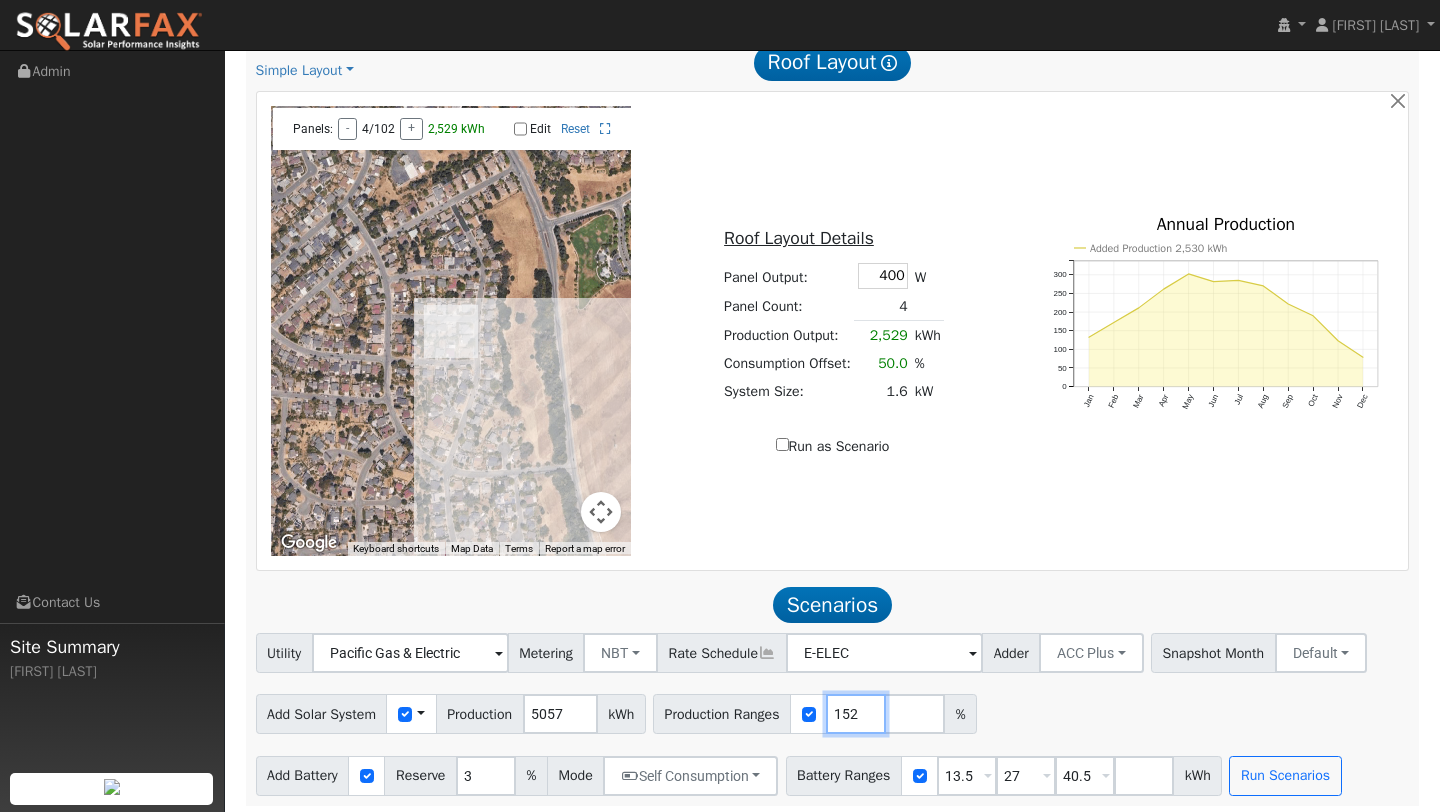 type on "152" 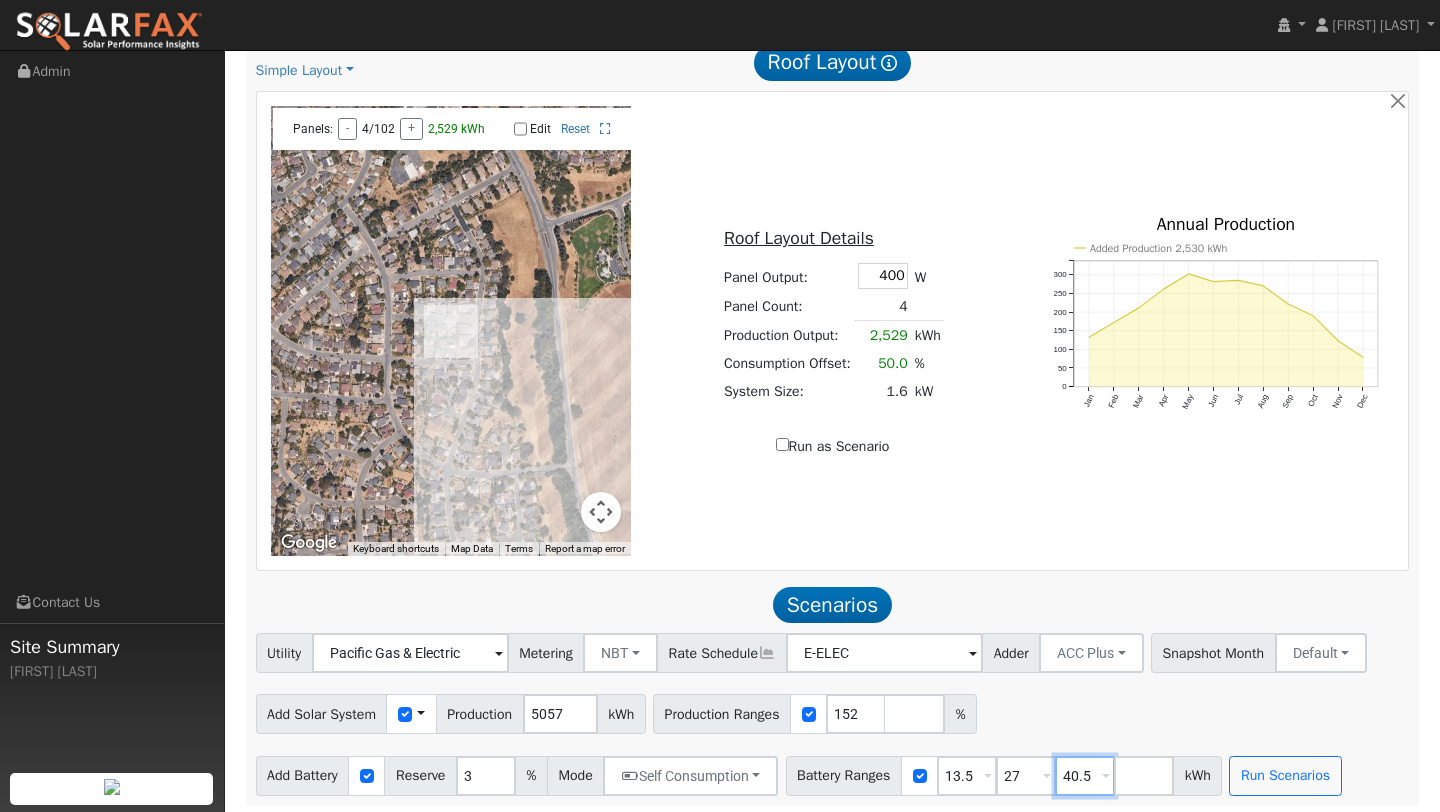 click on "40.5" at bounding box center [1085, 776] 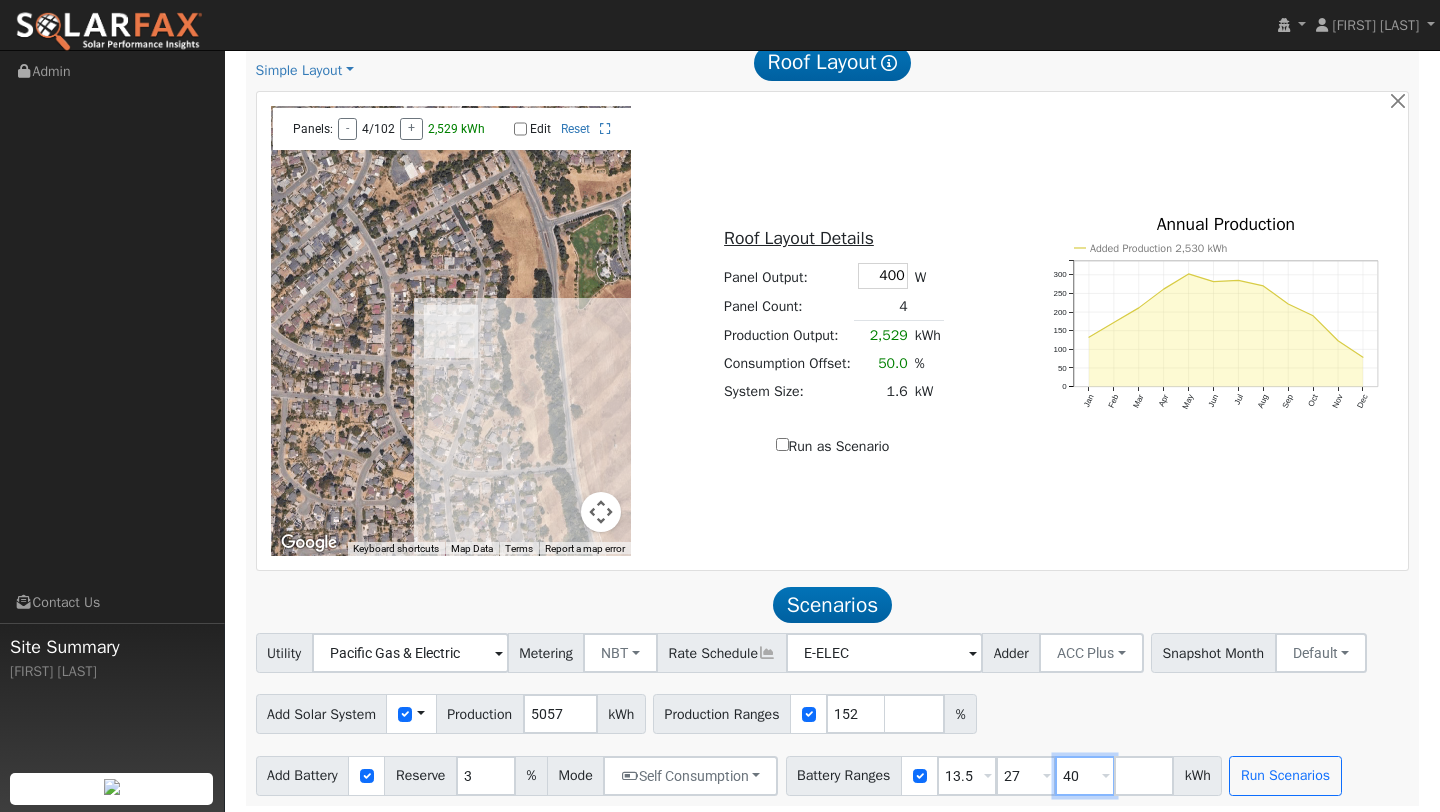 type on "4" 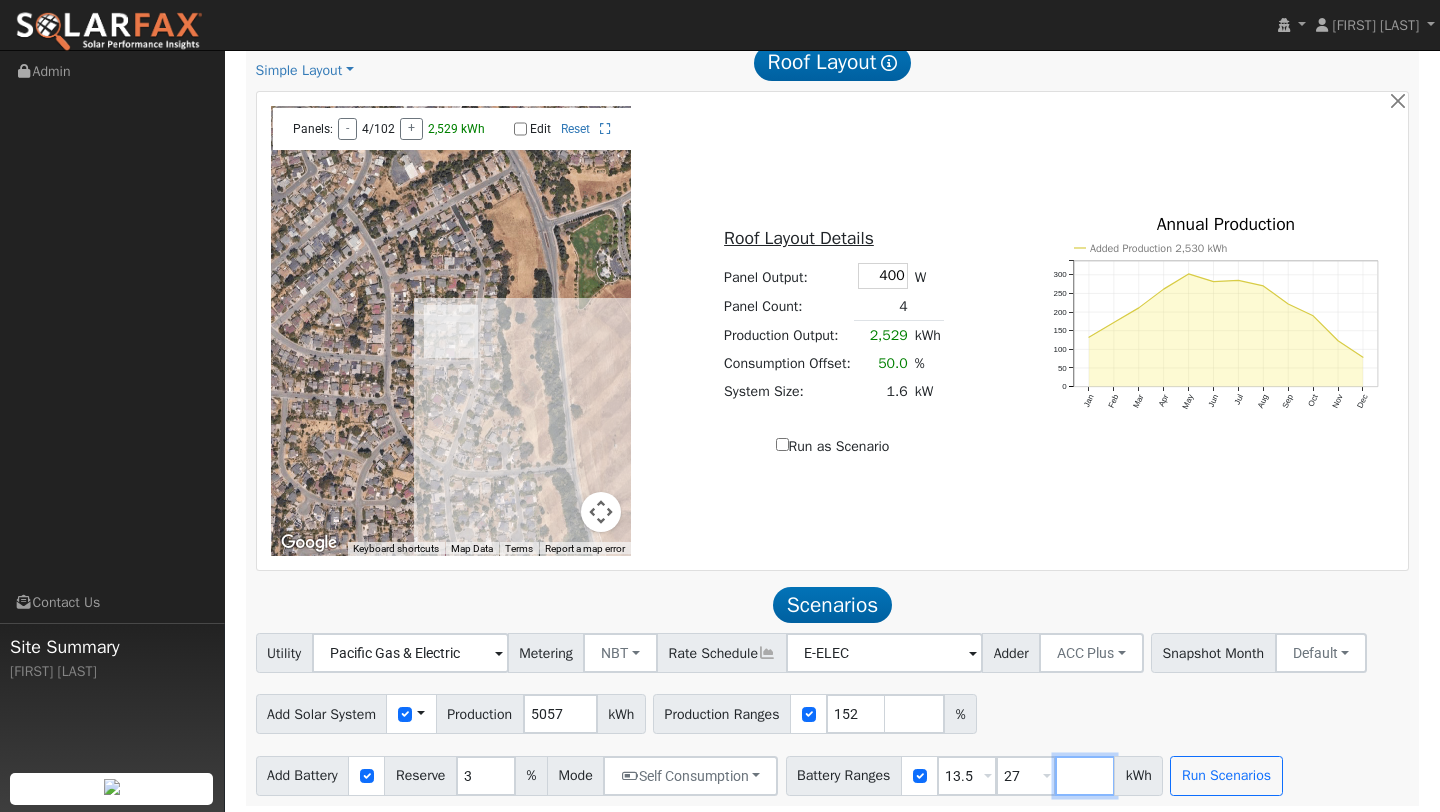 type 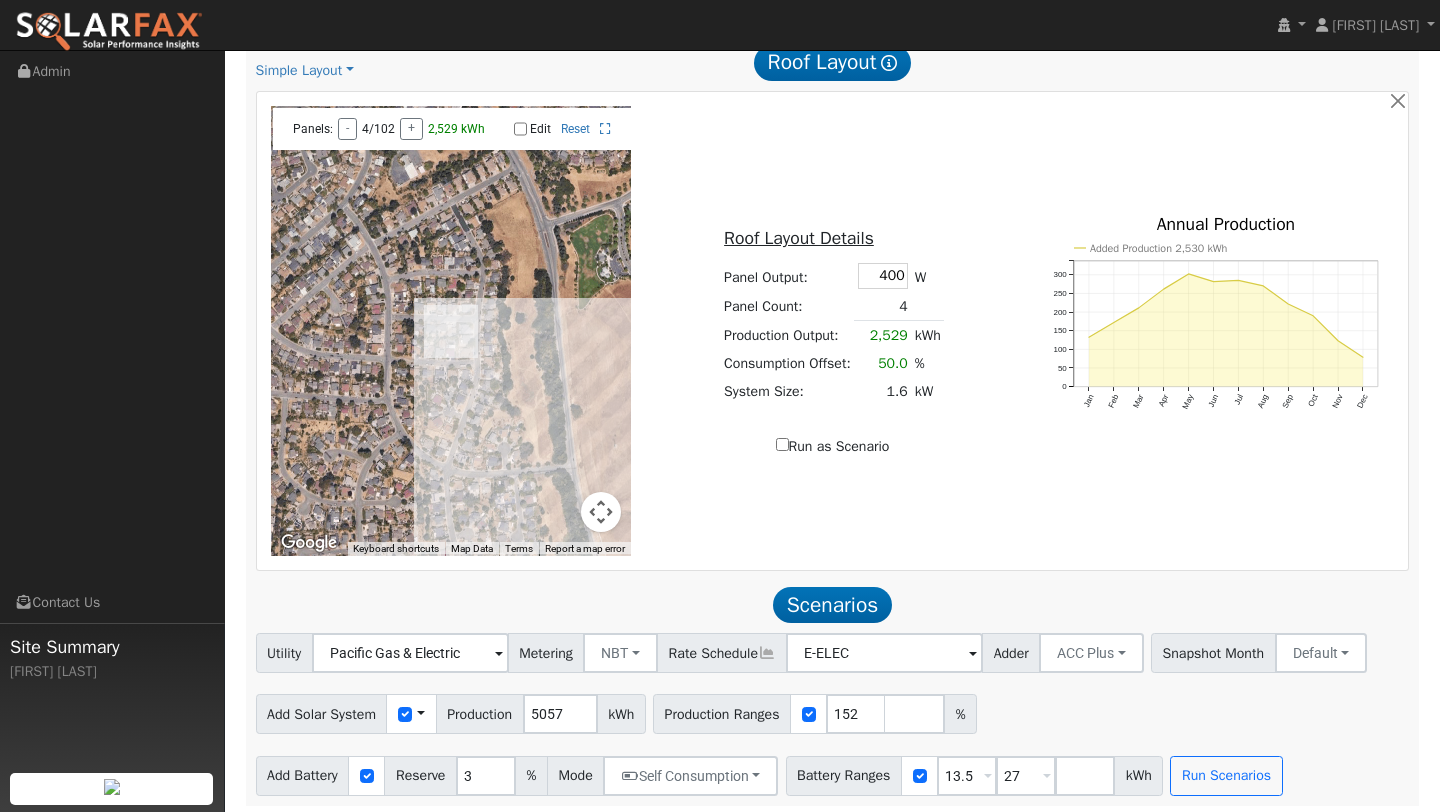 click on "Add Solar System Use CSV Data Production 5057 kWh Production Ranges 152 %" at bounding box center [832, 710] 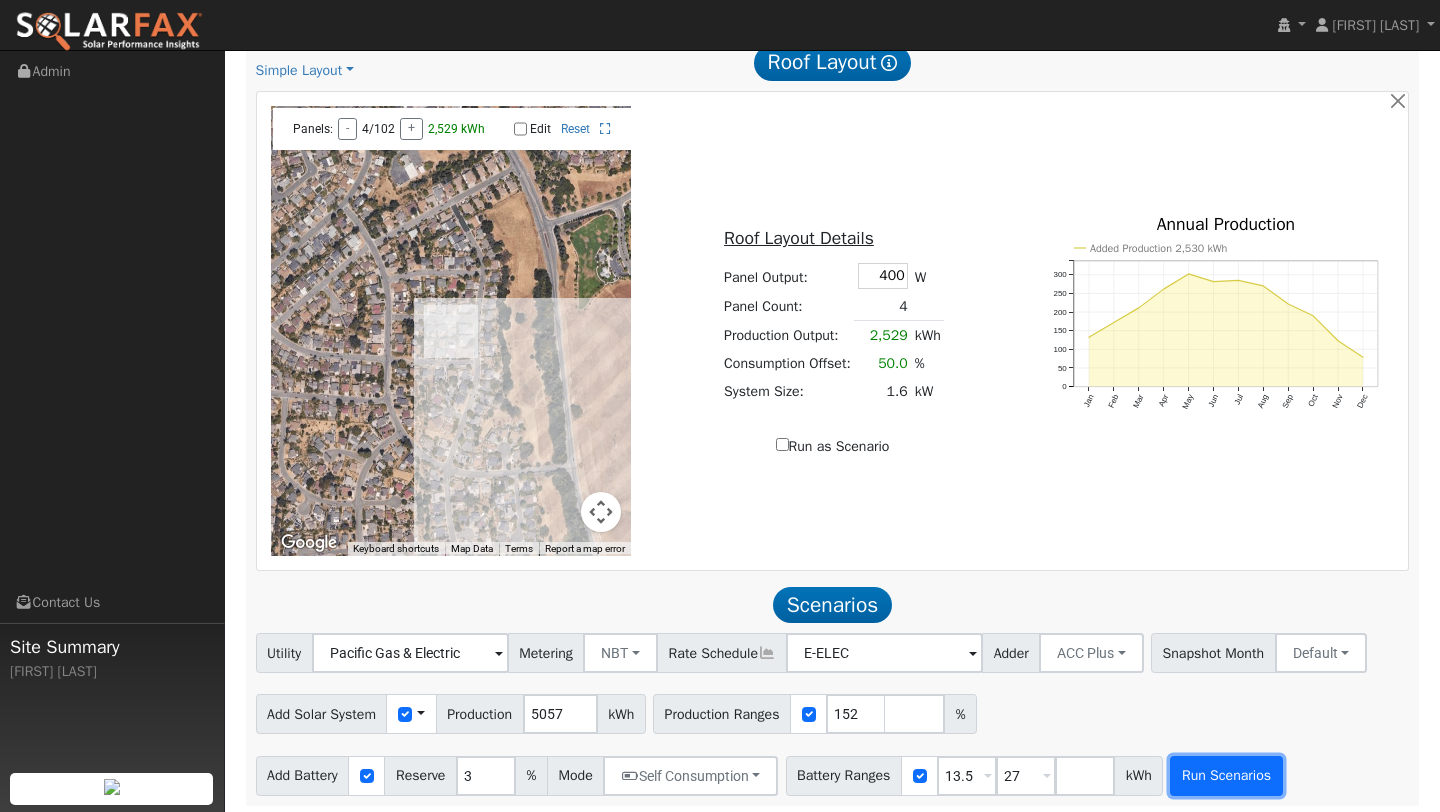 click on "Run Scenarios" at bounding box center [1226, 776] 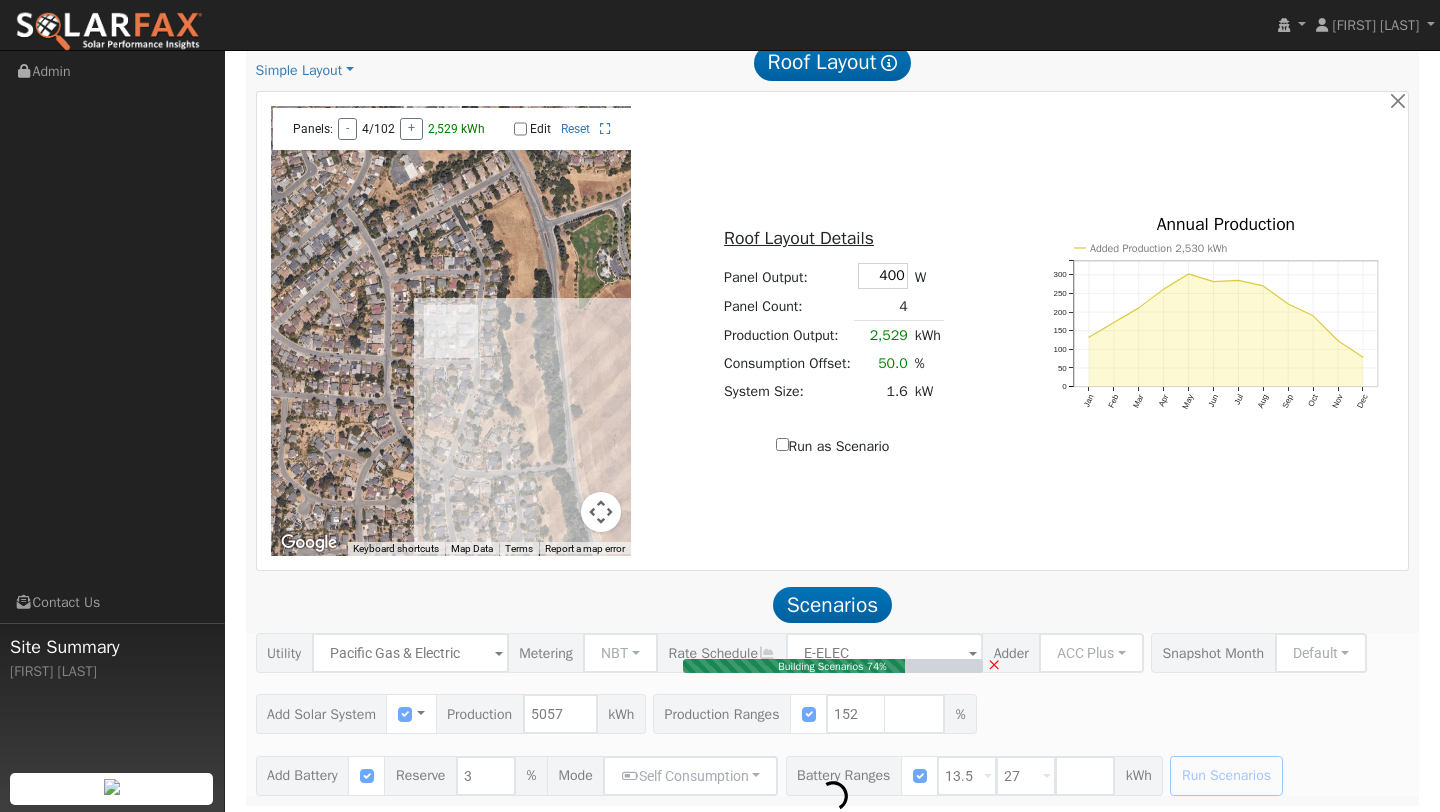 type on "5.1" 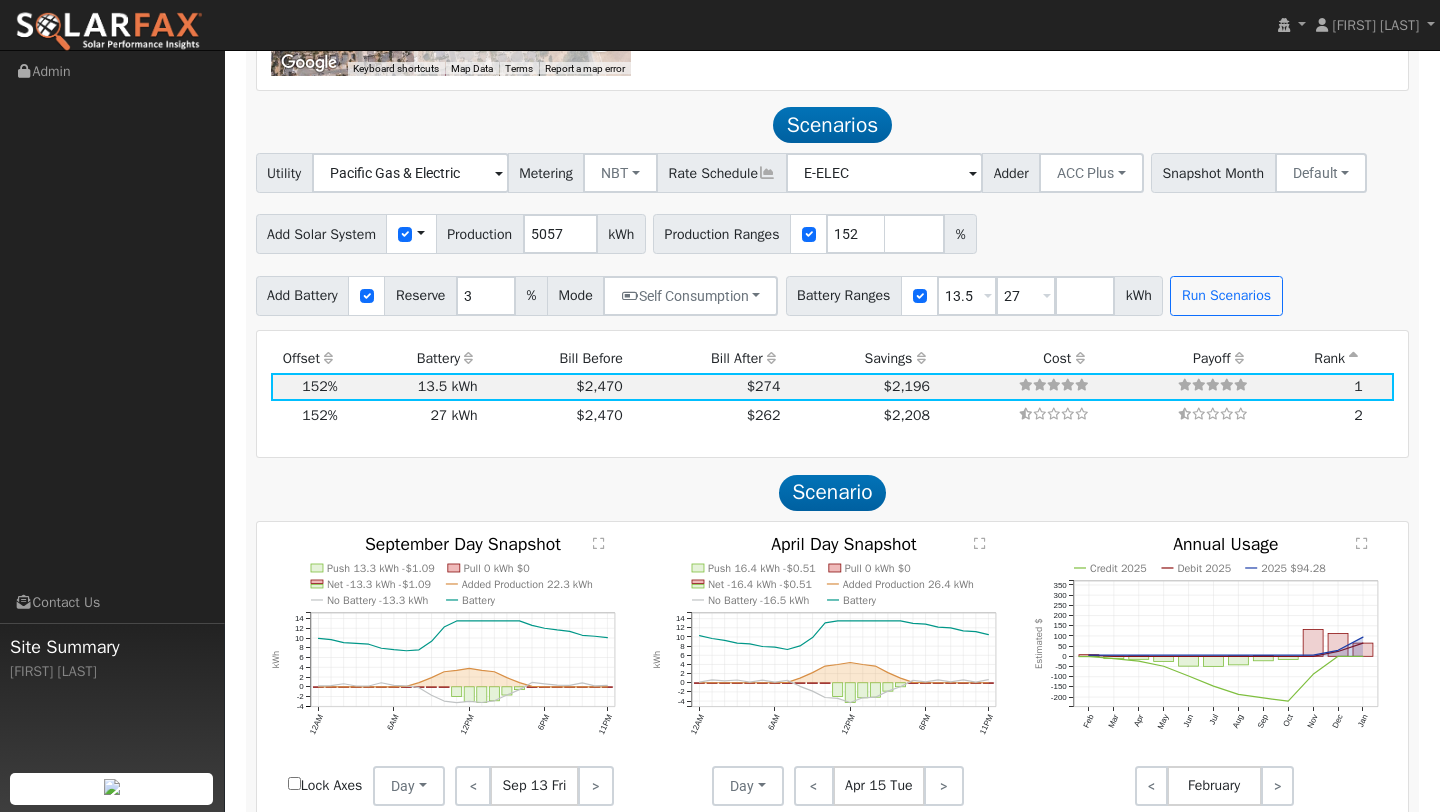 scroll, scrollTop: 1584, scrollLeft: 0, axis: vertical 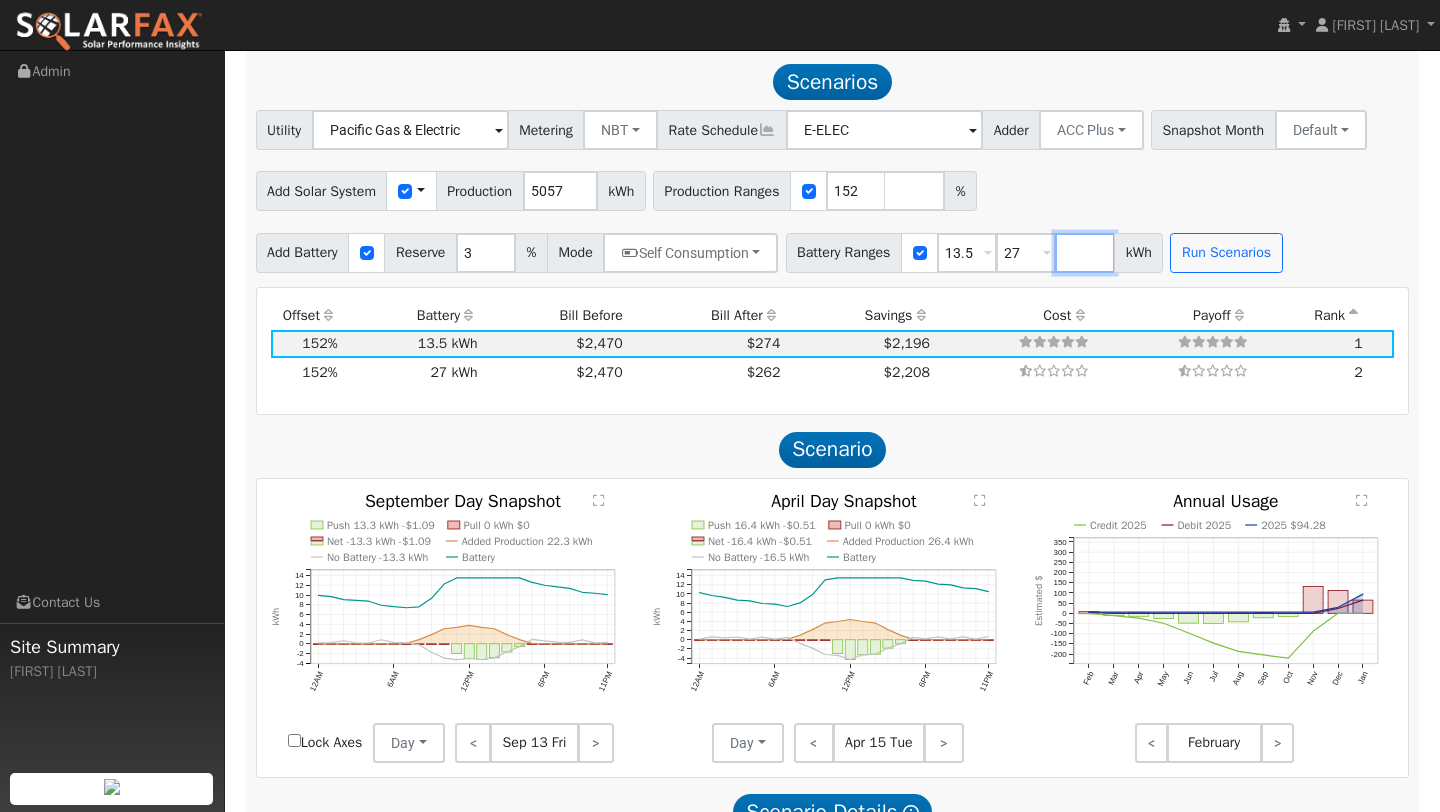 click at bounding box center (1085, 253) 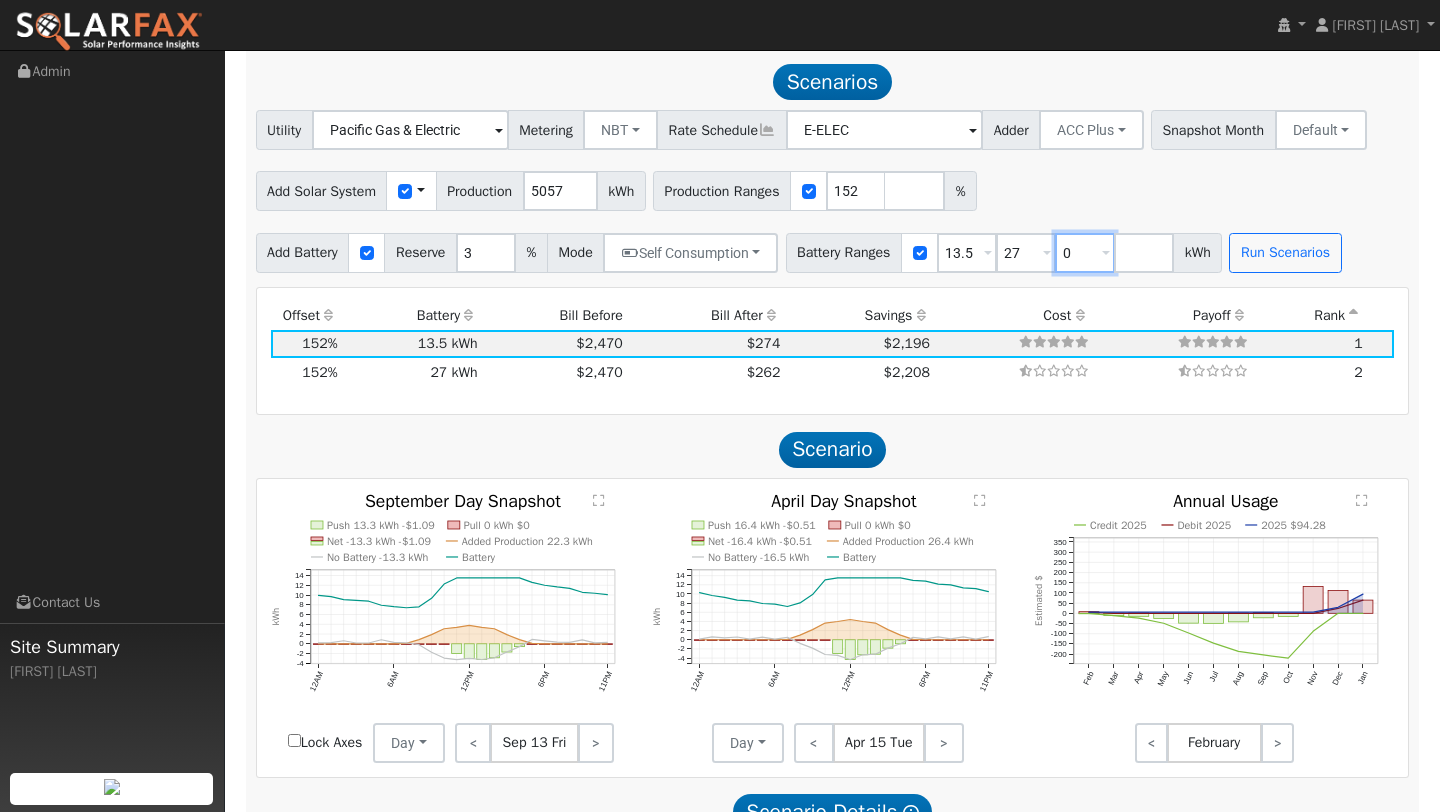 type on "0" 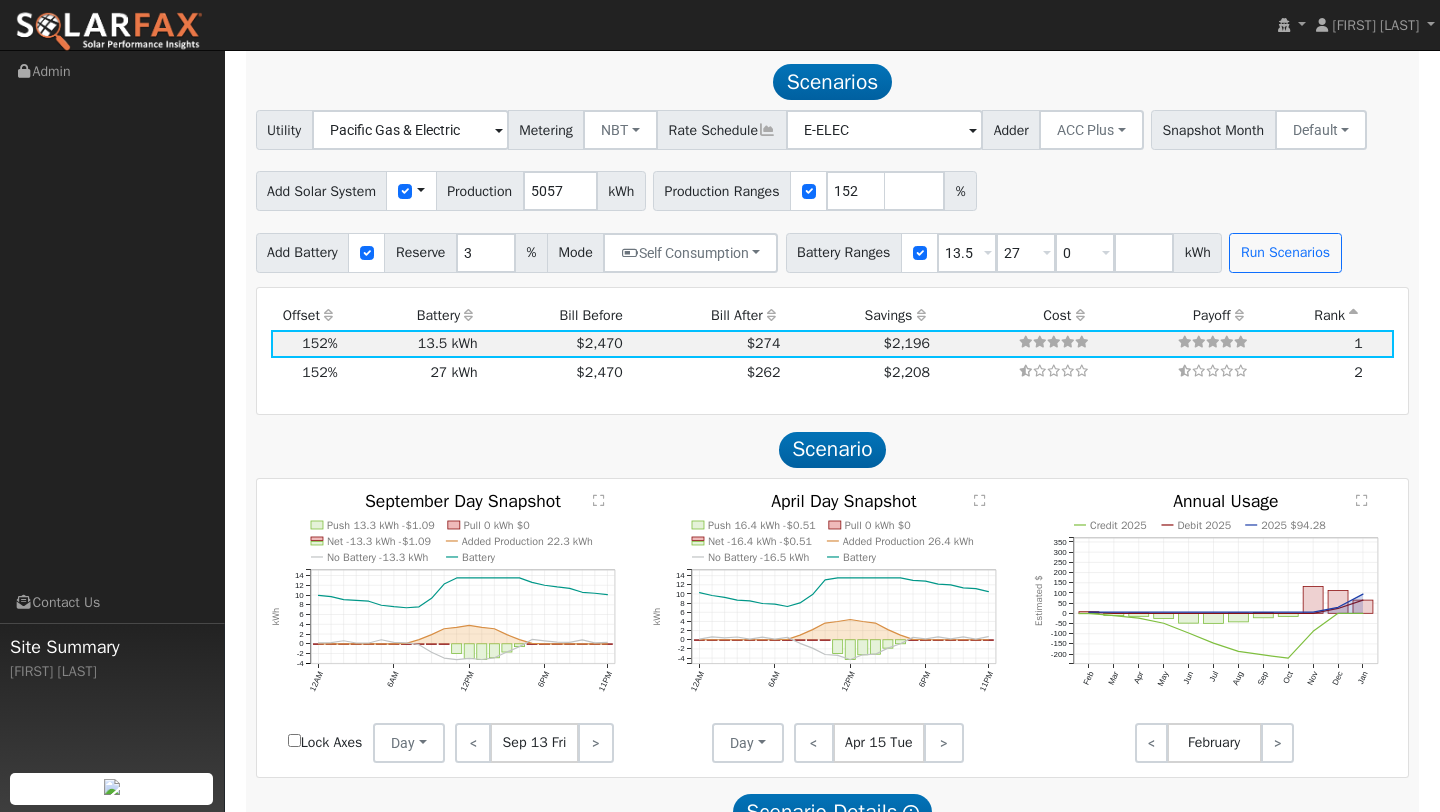 type on "0" 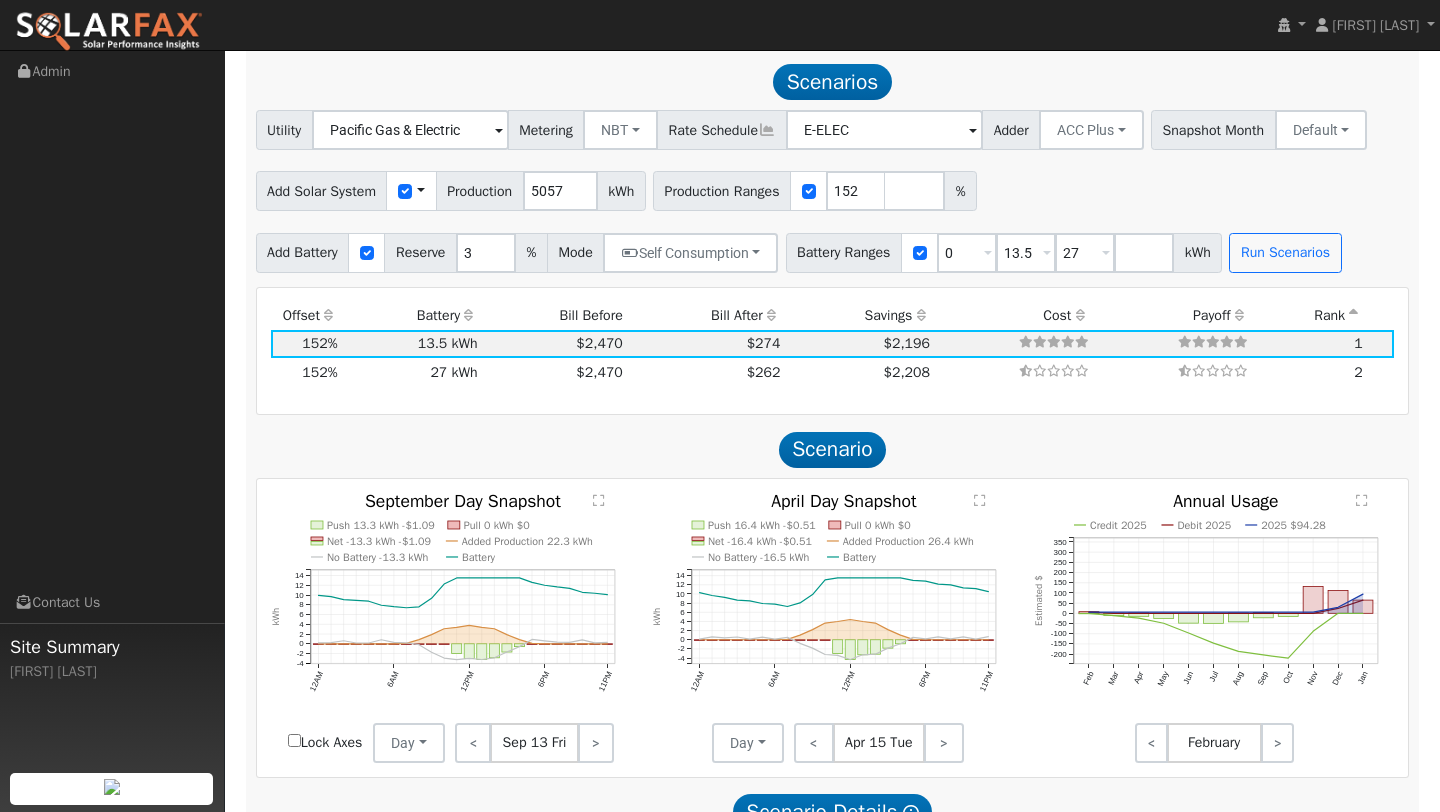 click on "Add Solar System Use CSV Data Production 5057 kWh Production Ranges 152 %" at bounding box center (832, 187) 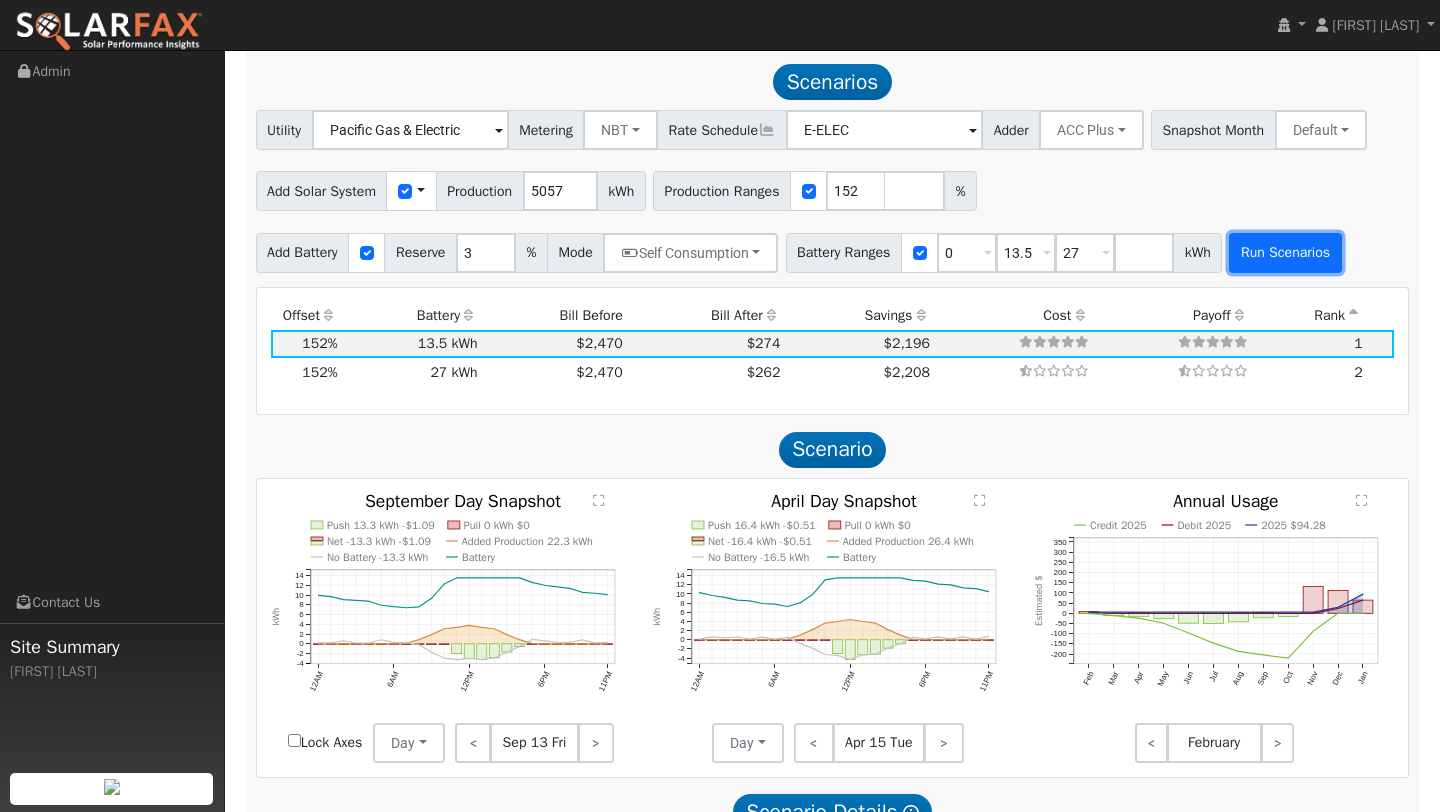 click on "Run Scenarios" at bounding box center (1285, 253) 